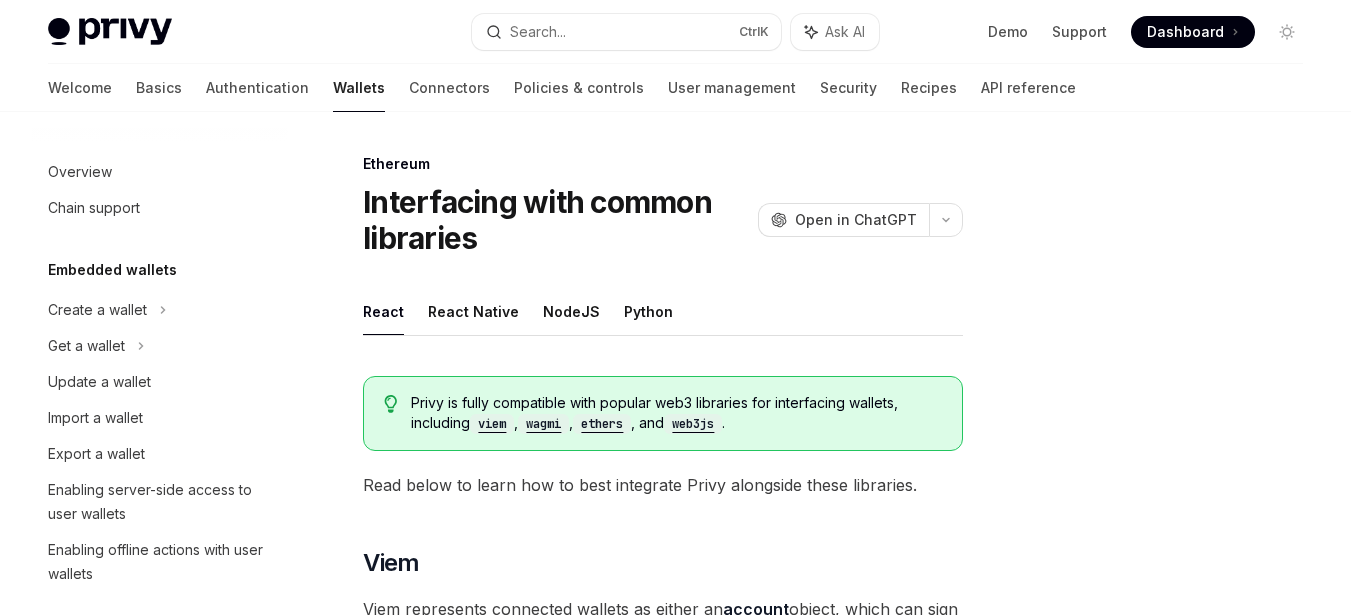 scroll, scrollTop: 3015, scrollLeft: 0, axis: vertical 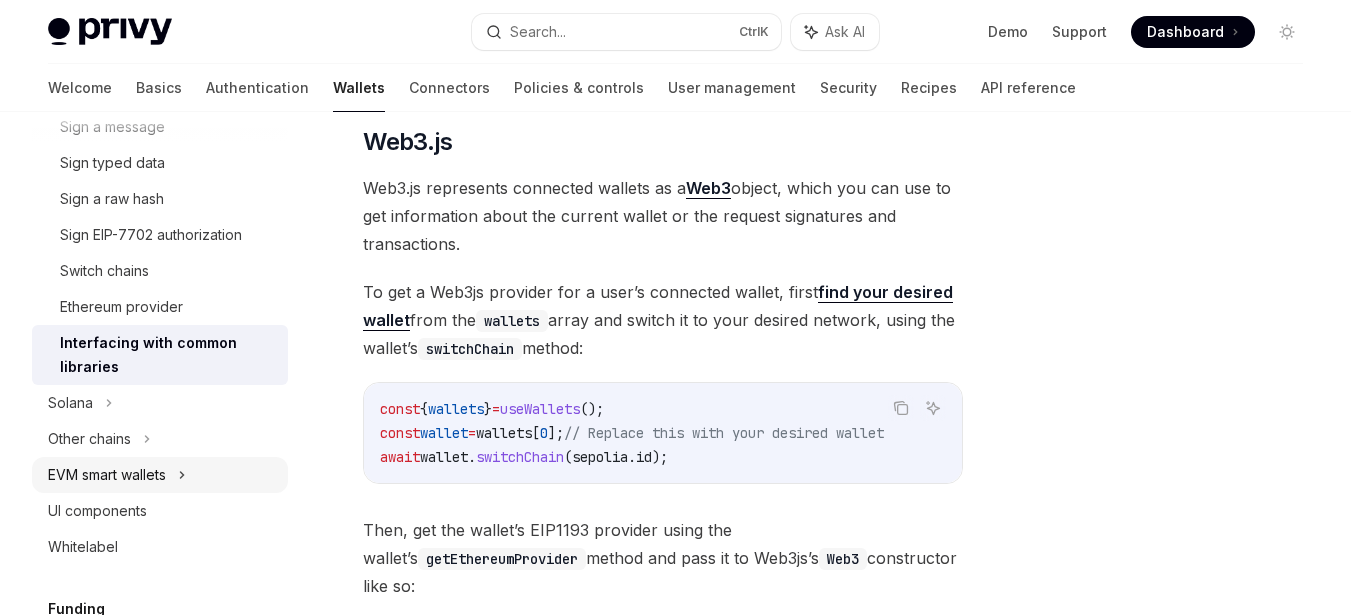 click on "EVM smart wallets" at bounding box center [107, 475] 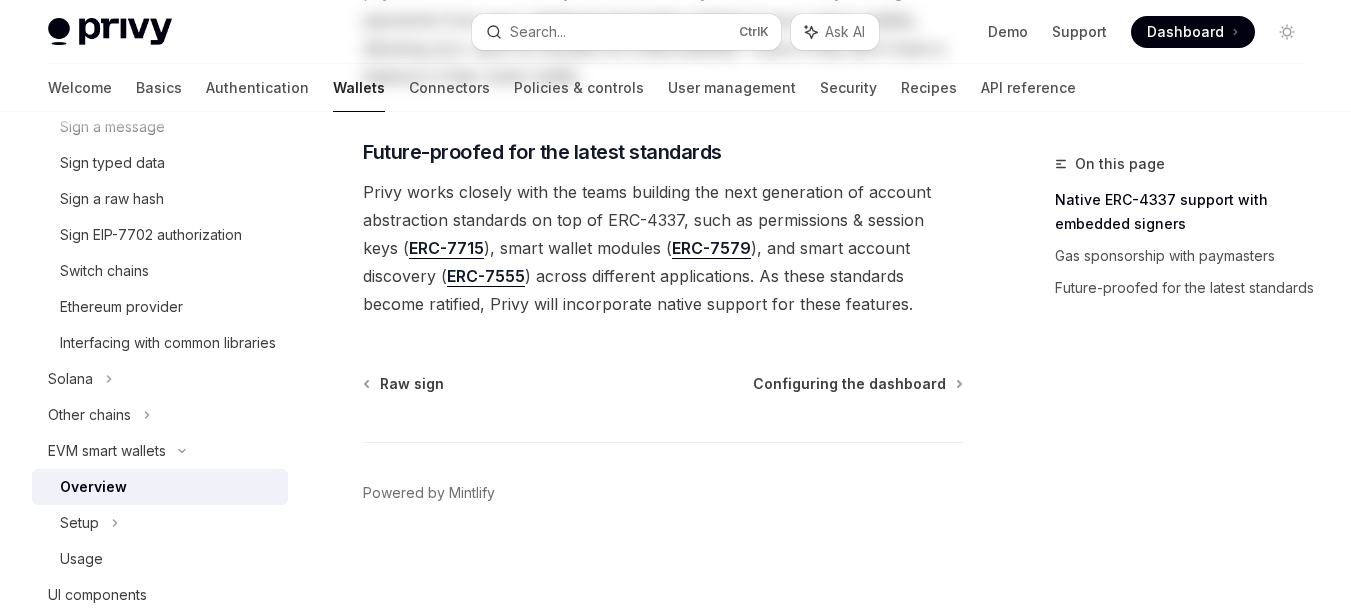 scroll, scrollTop: 0, scrollLeft: 0, axis: both 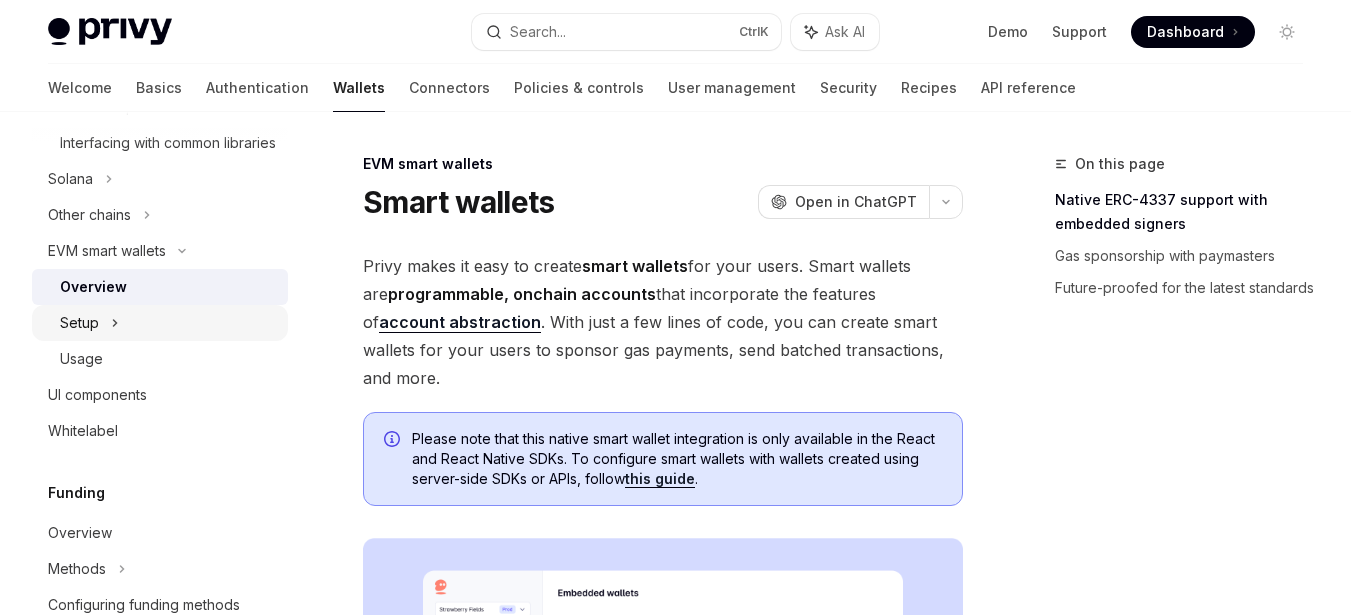 click on "Setup" at bounding box center [160, 323] 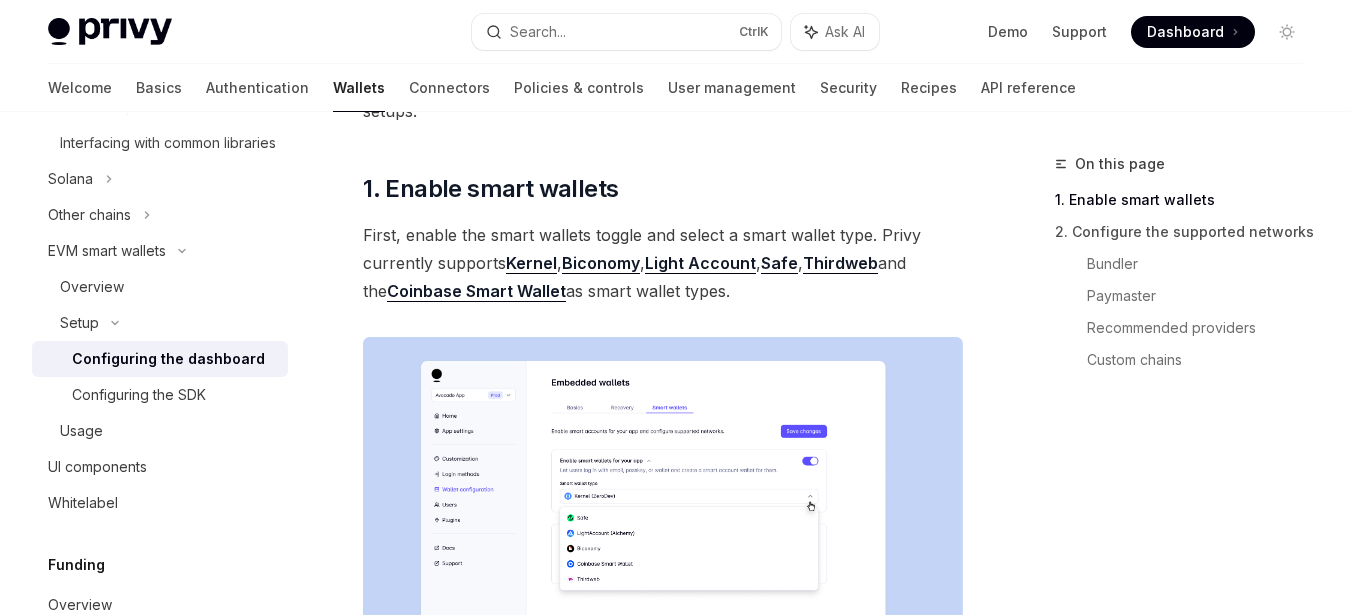 scroll, scrollTop: 300, scrollLeft: 0, axis: vertical 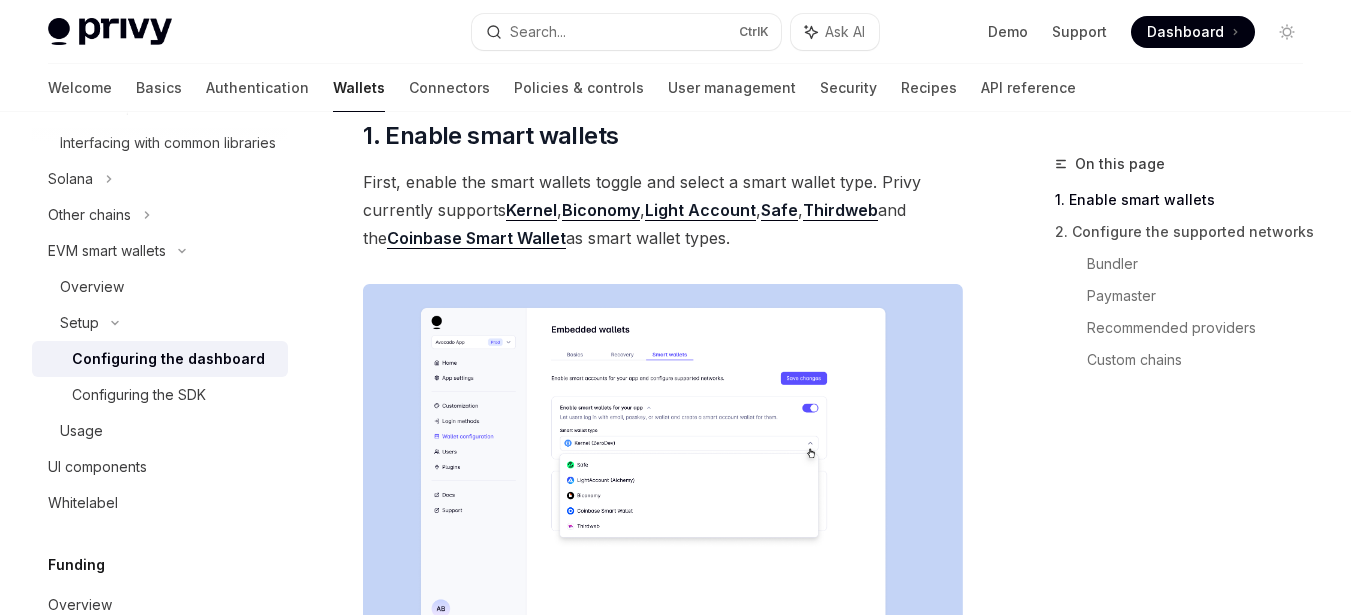 click at bounding box center (663, 481) 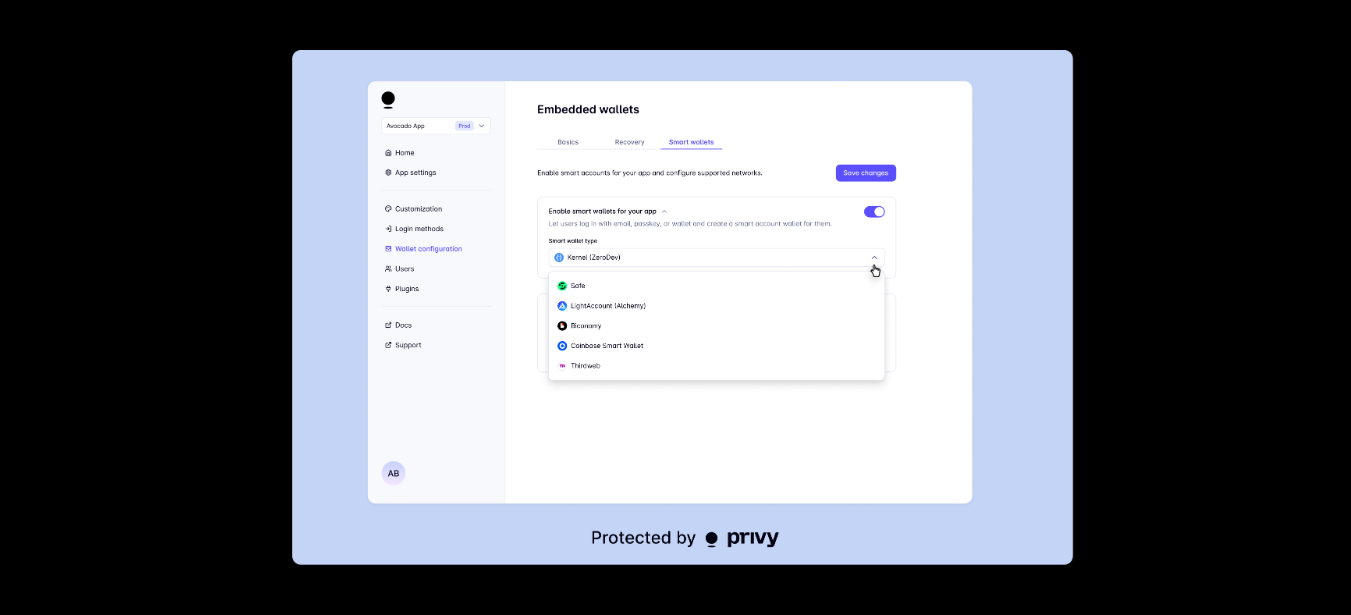 click at bounding box center [675, 307] 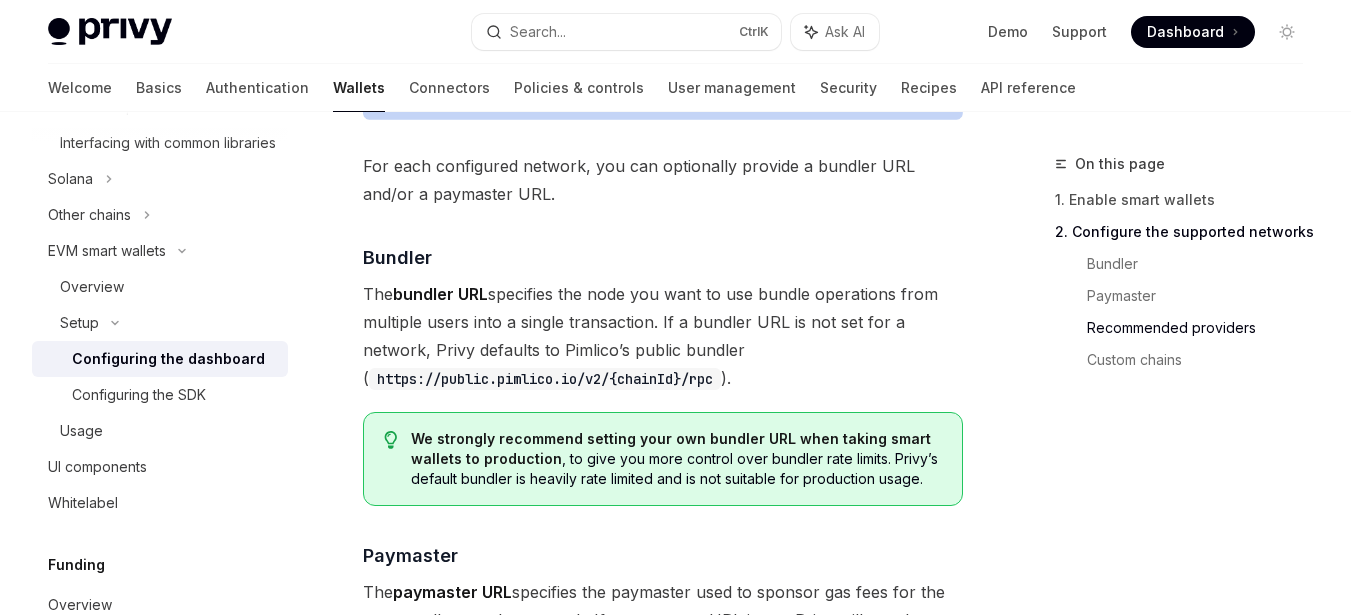 scroll, scrollTop: 1600, scrollLeft: 0, axis: vertical 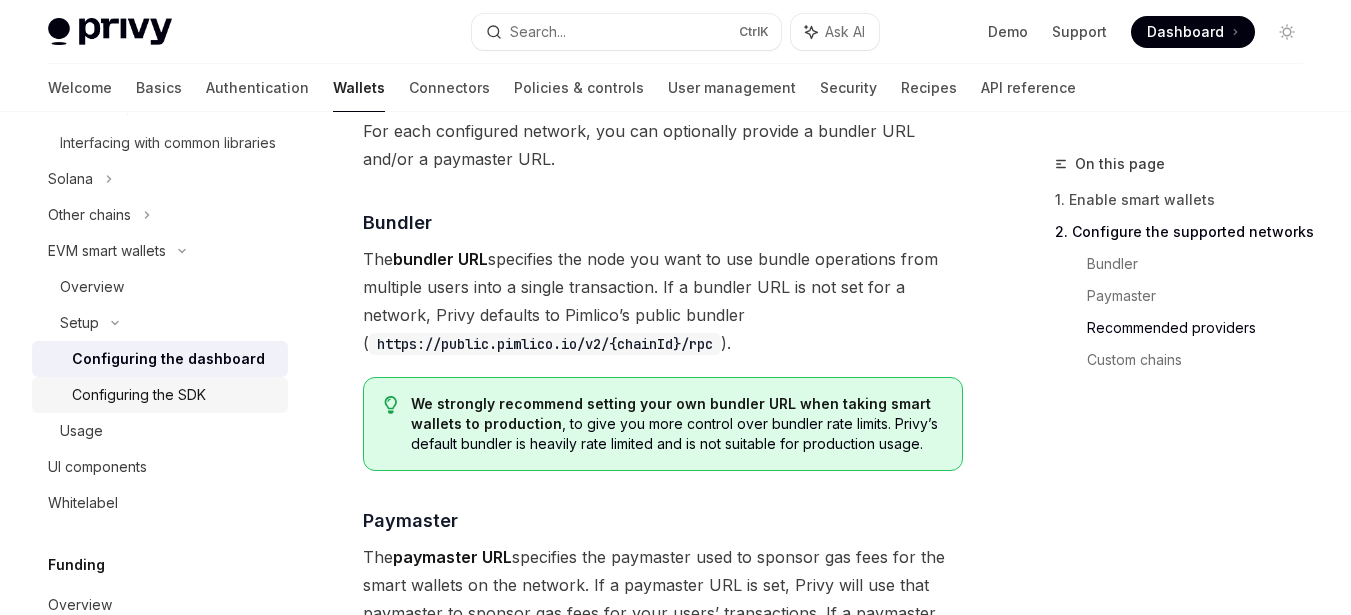 click on "Configuring the SDK" at bounding box center [139, 395] 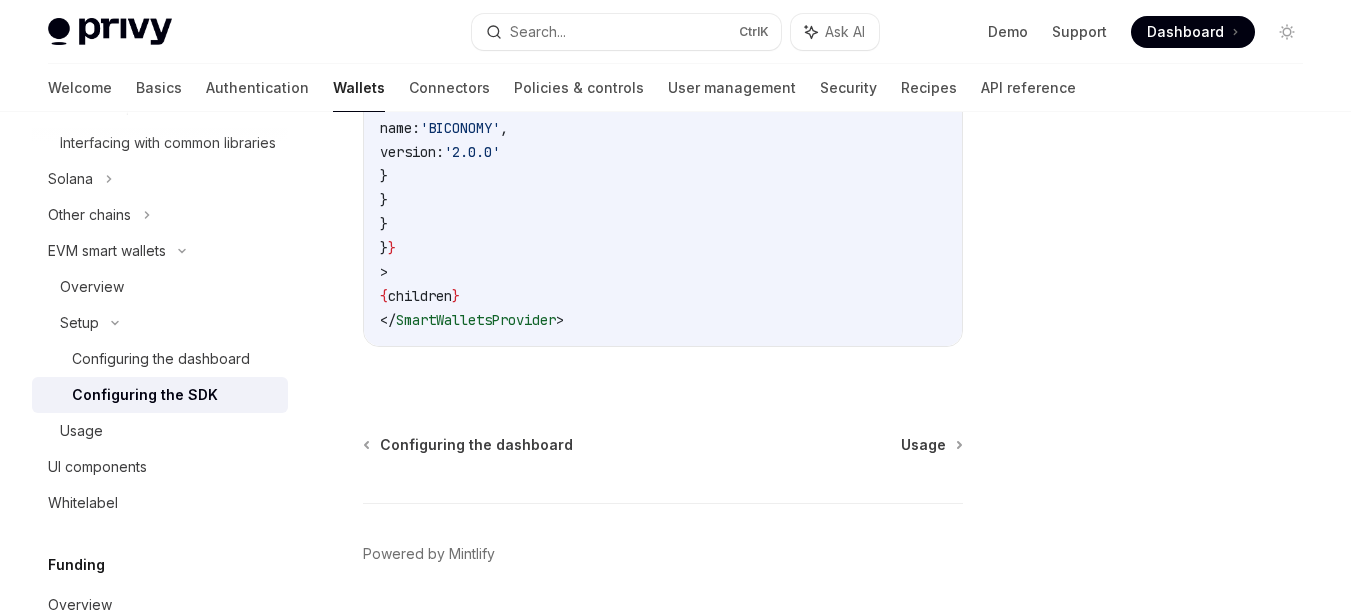 scroll, scrollTop: 1600, scrollLeft: 0, axis: vertical 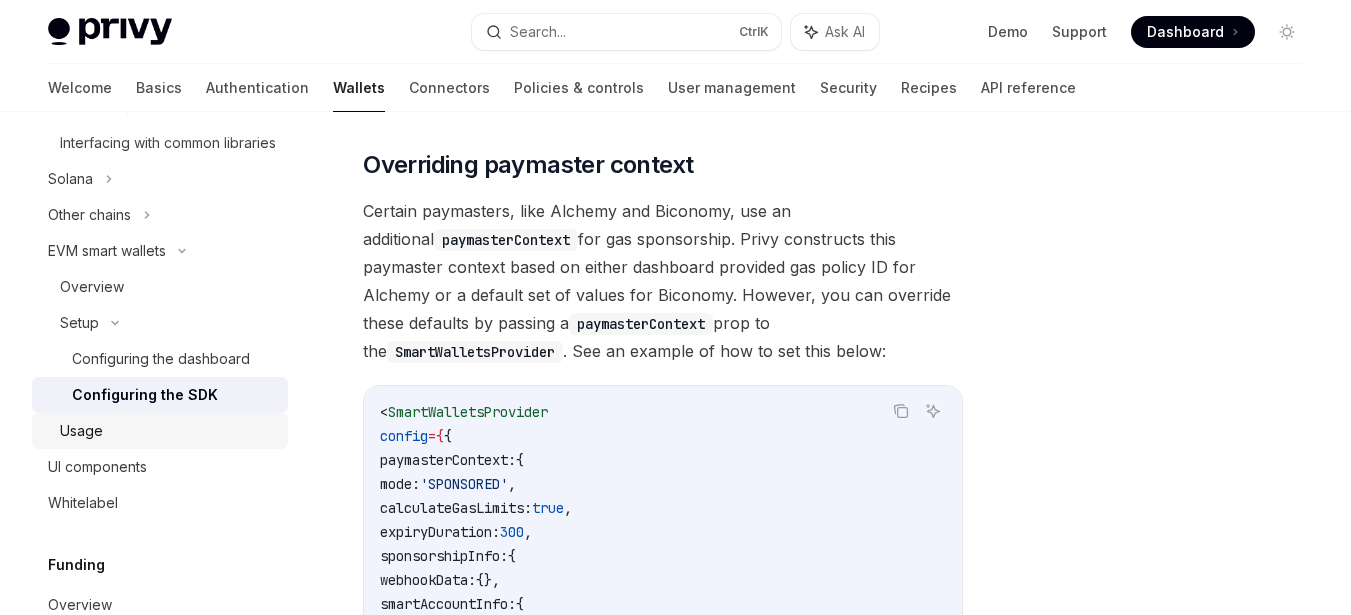 click on "Usage" at bounding box center (81, 431) 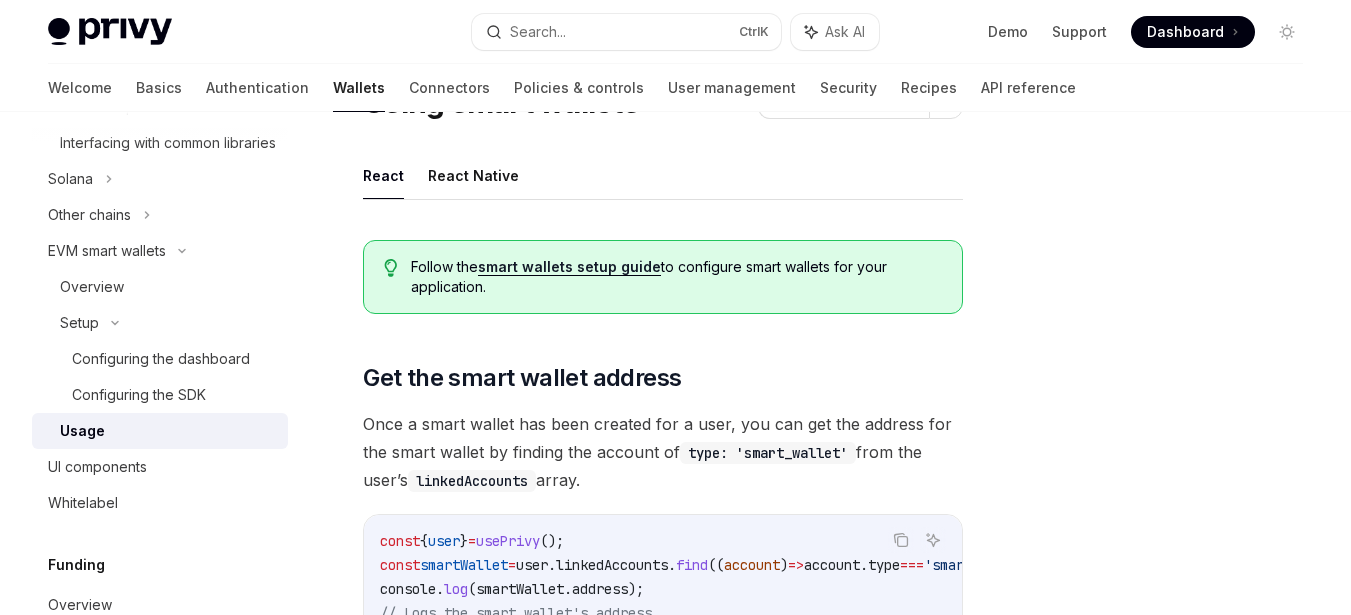 scroll, scrollTop: 300, scrollLeft: 0, axis: vertical 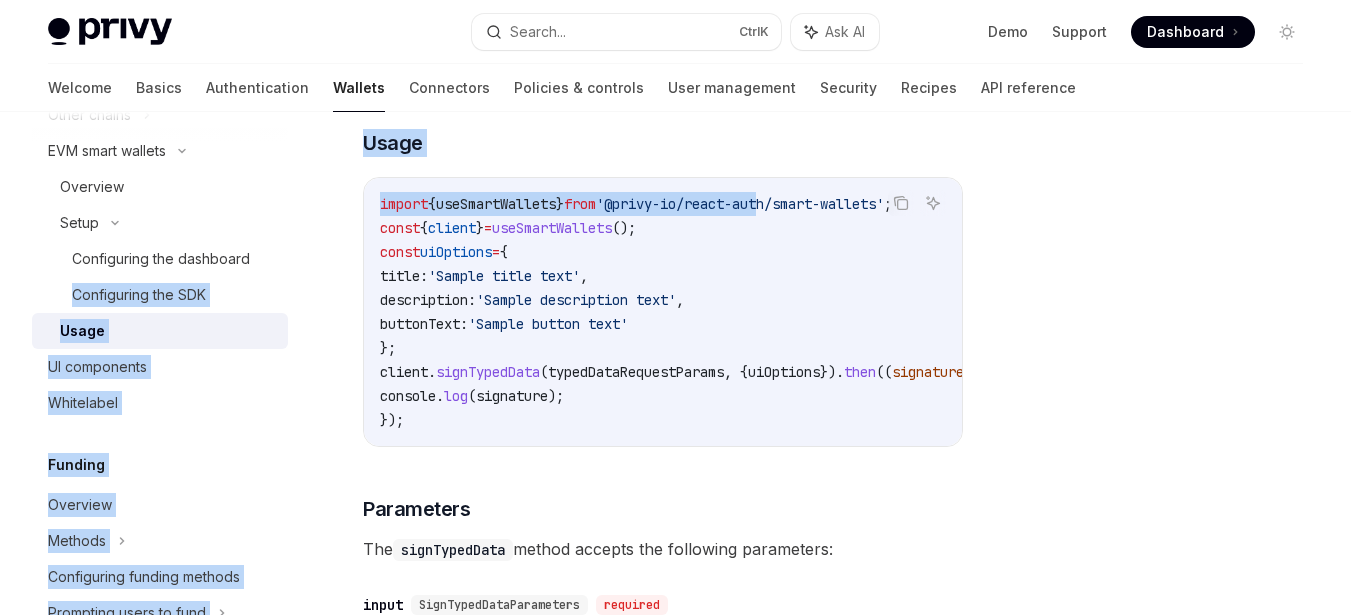 drag, startPoint x: 793, startPoint y: 234, endPoint x: 348, endPoint y: 292, distance: 448.76385 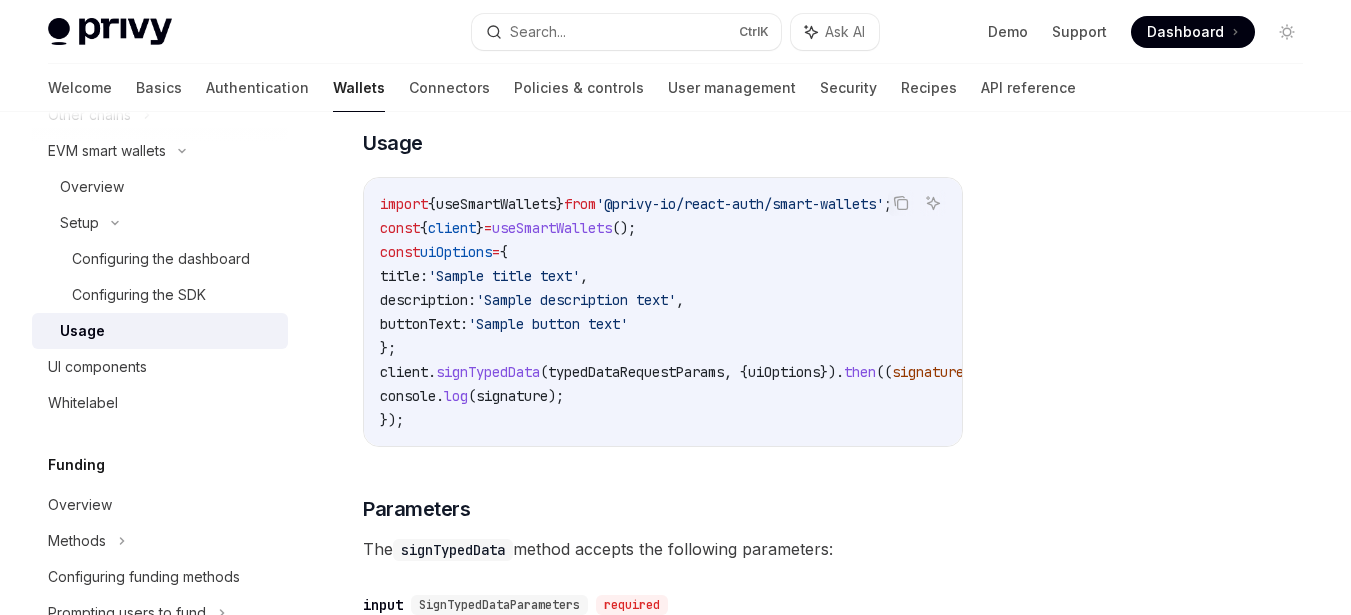 click on "import  { useSmartWallets }  from  '@privy-io/react-auth/smart-wallets' ;
const  { client }  =  useSmartWallets ();
const  uiOptions  =  {
title:  'Sample title text' ,
description:  'Sample description text' ,
buttonText:  'Sample button text'
};
client . signTypedData ( typedDataRequestParams , { uiOptions }). then (( signature )  =>  {
console . log ( signature );
});" at bounding box center (712, 312) 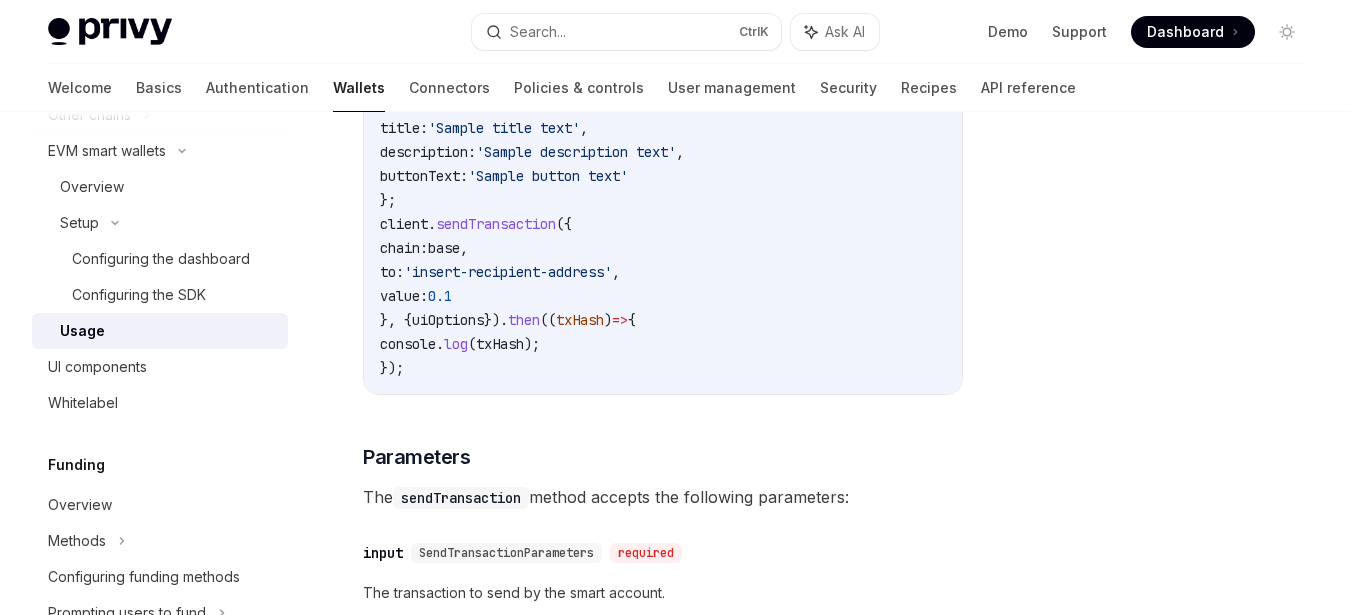 scroll, scrollTop: 3400, scrollLeft: 0, axis: vertical 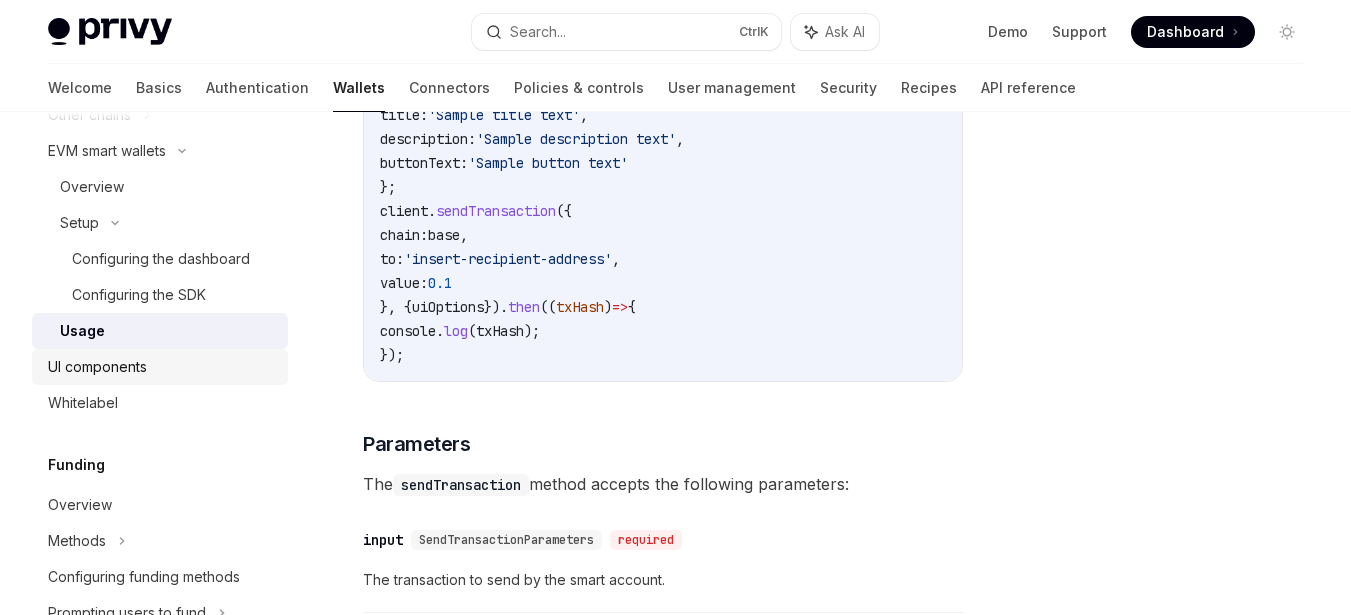 click on "UI components" at bounding box center (97, 367) 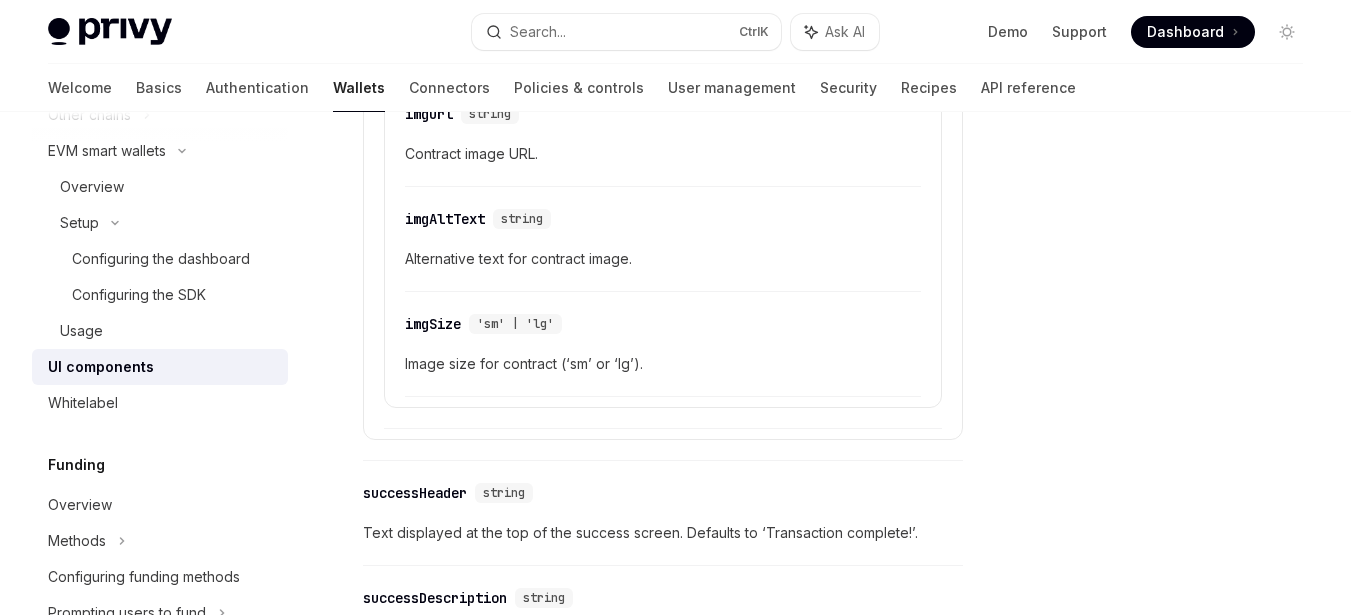 scroll, scrollTop: 3400, scrollLeft: 0, axis: vertical 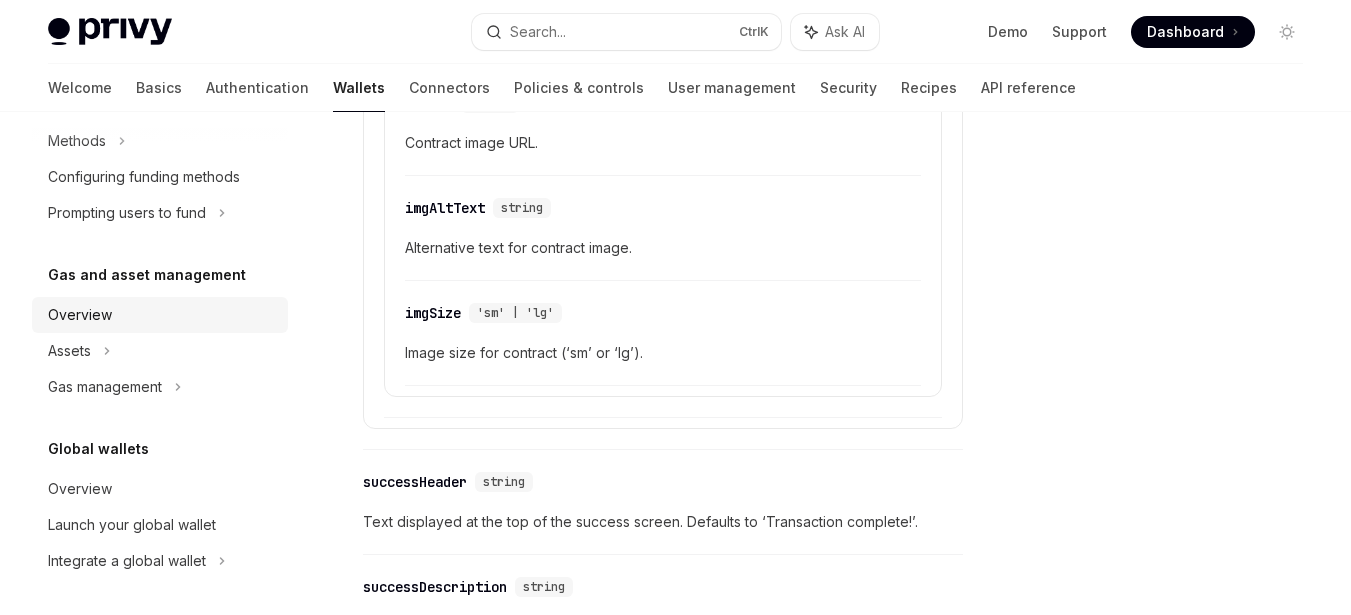 click on "Overview" at bounding box center [160, 315] 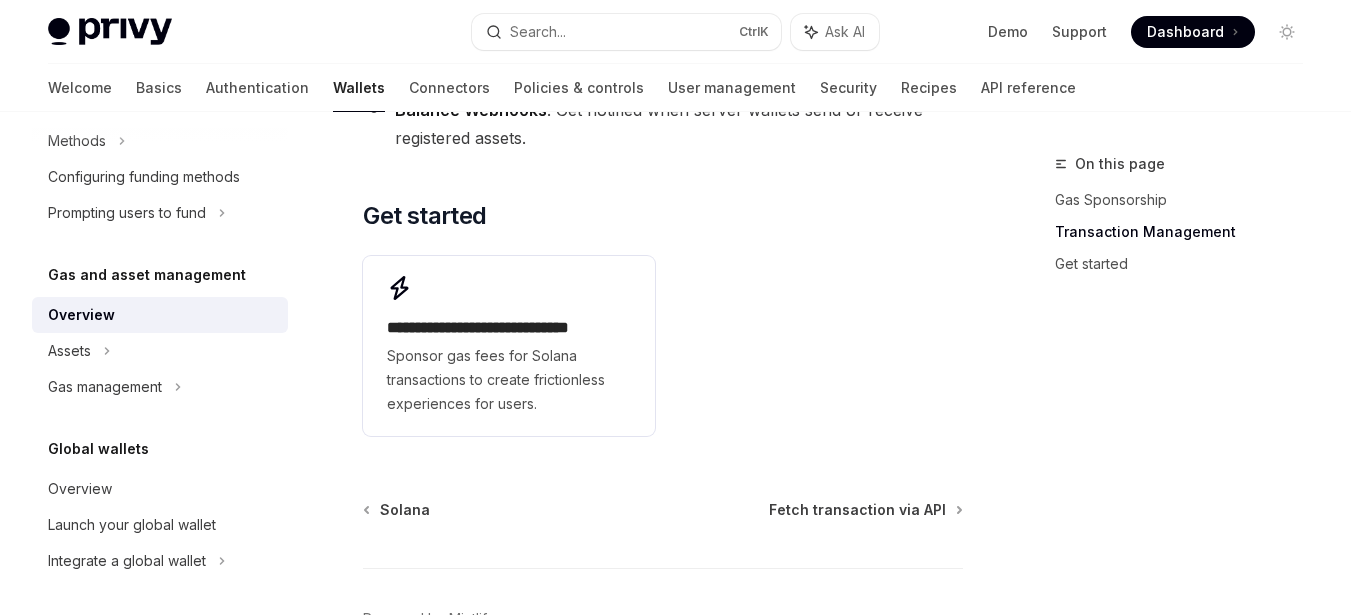scroll, scrollTop: 900, scrollLeft: 0, axis: vertical 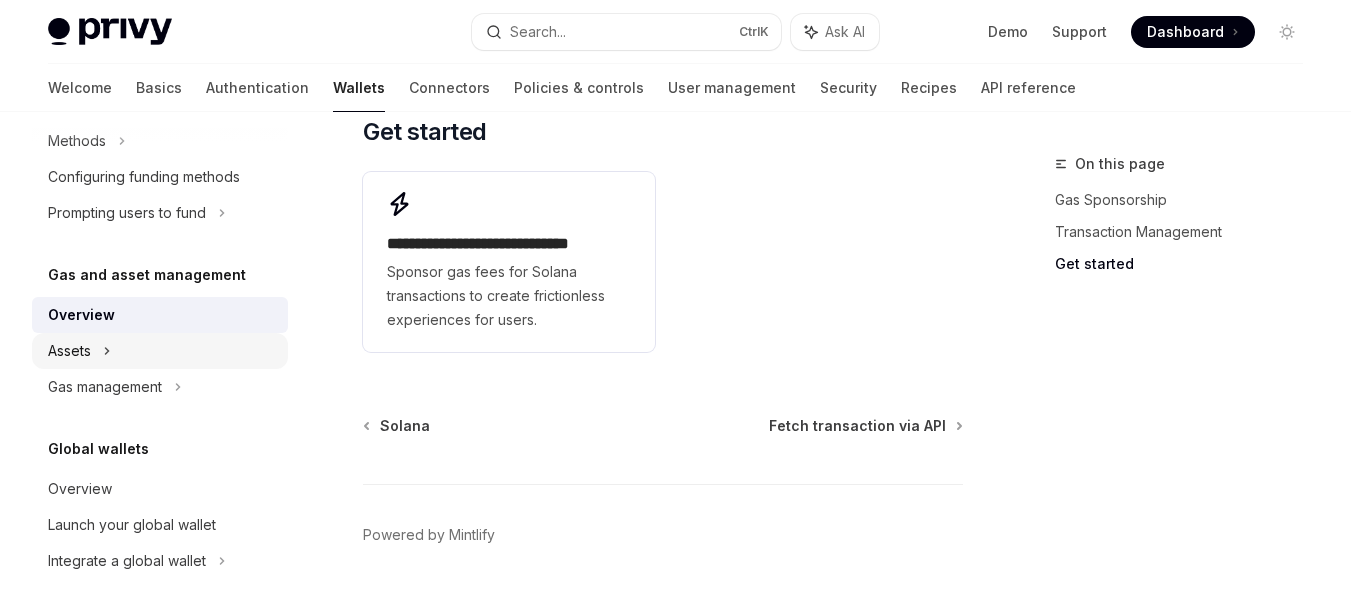 click on "Assets" at bounding box center (160, -1011) 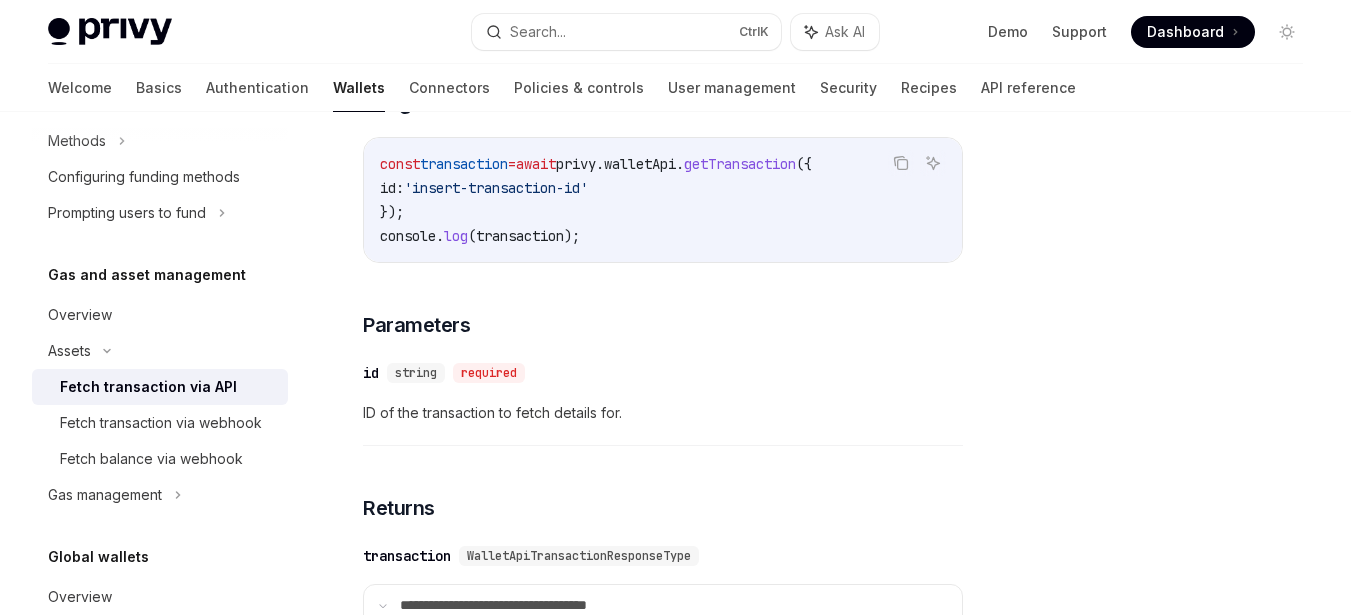 scroll, scrollTop: 700, scrollLeft: 0, axis: vertical 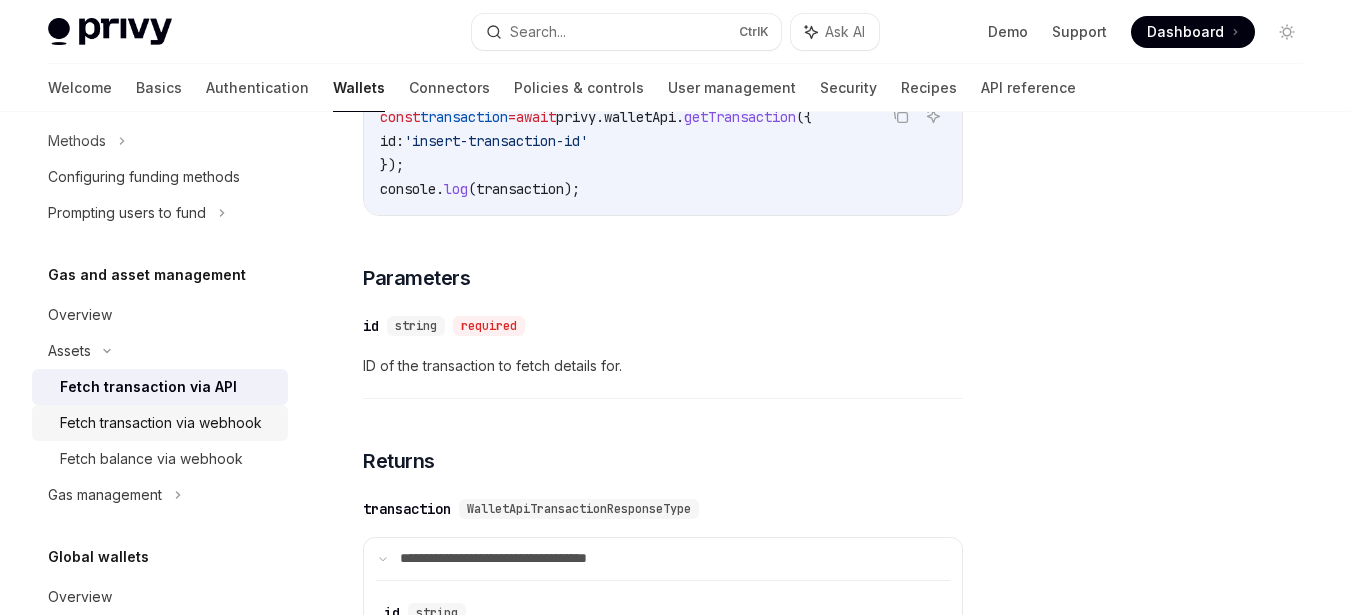 click on "Fetch transaction via webhook" at bounding box center [161, 423] 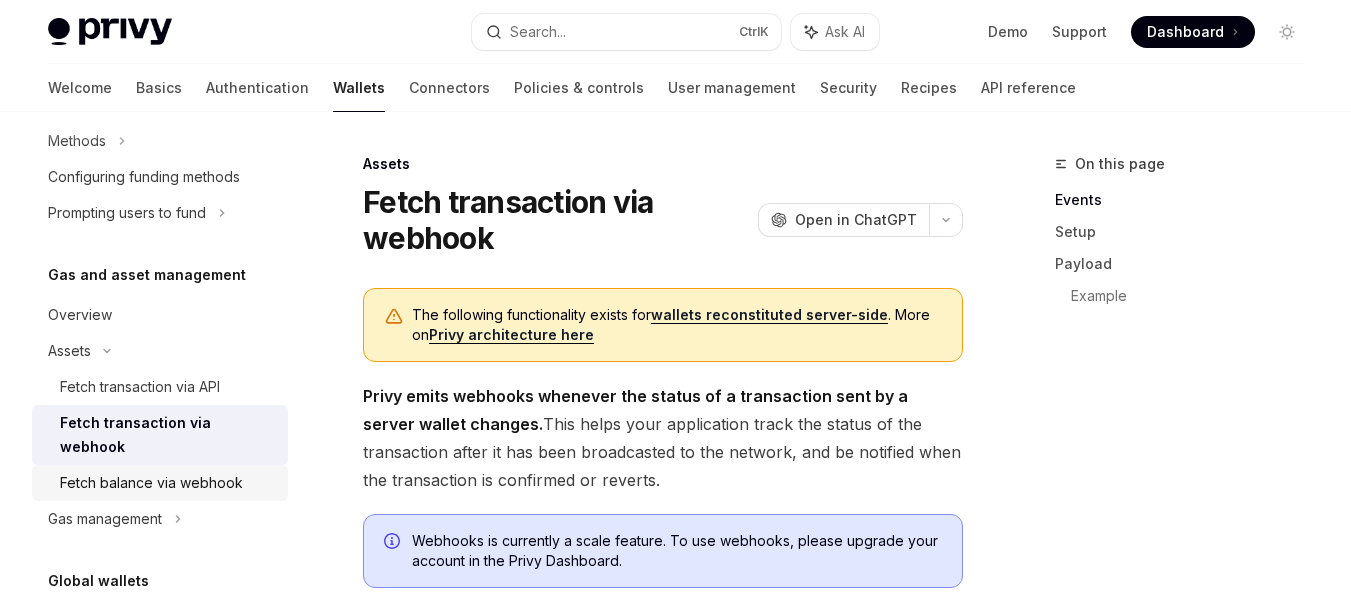 click on "Fetch balance via webhook" at bounding box center (151, 483) 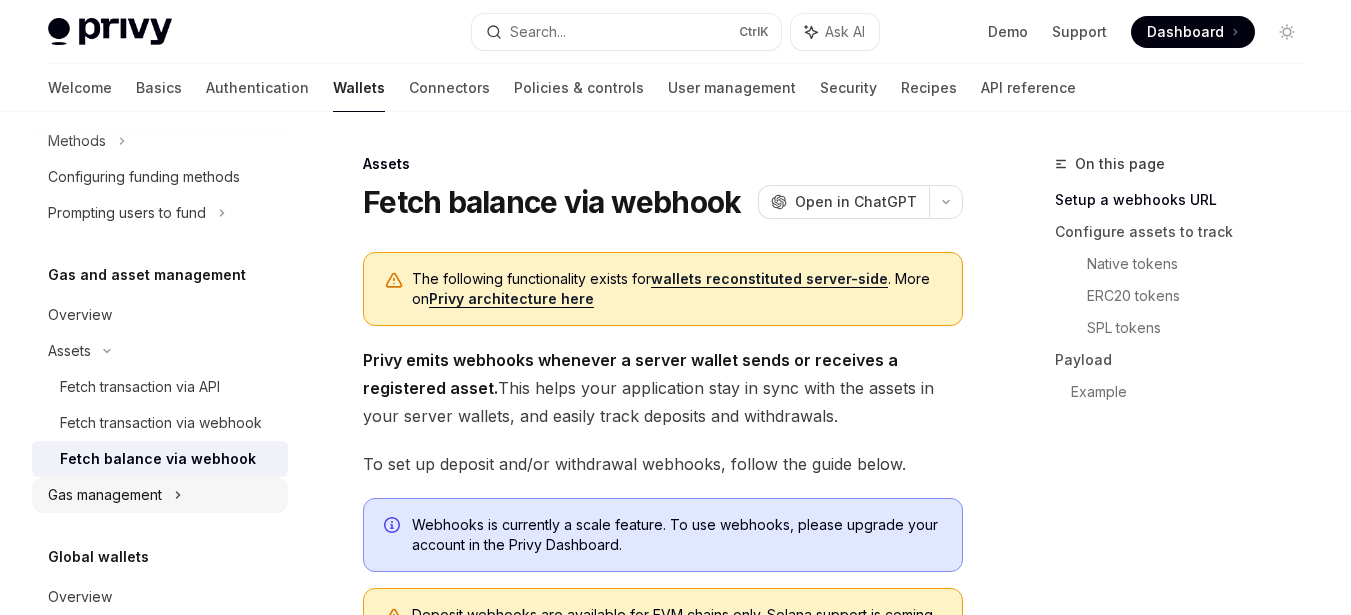 click on "Gas management" at bounding box center (89, -285) 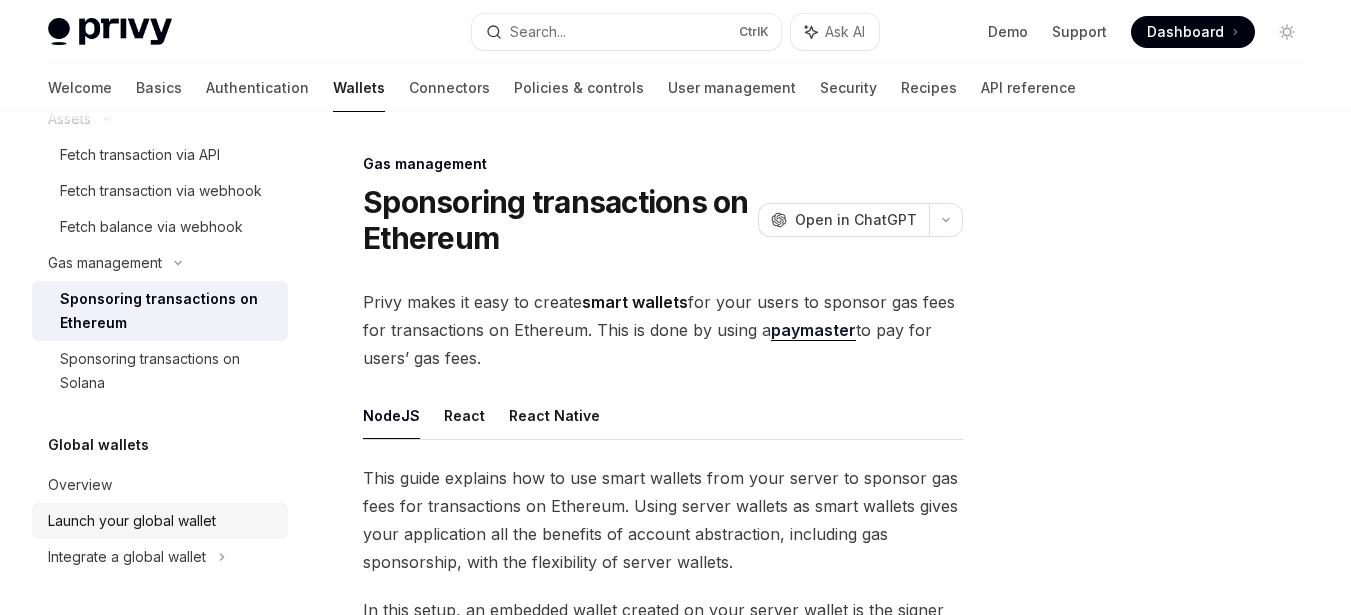 scroll, scrollTop: 1637, scrollLeft: 0, axis: vertical 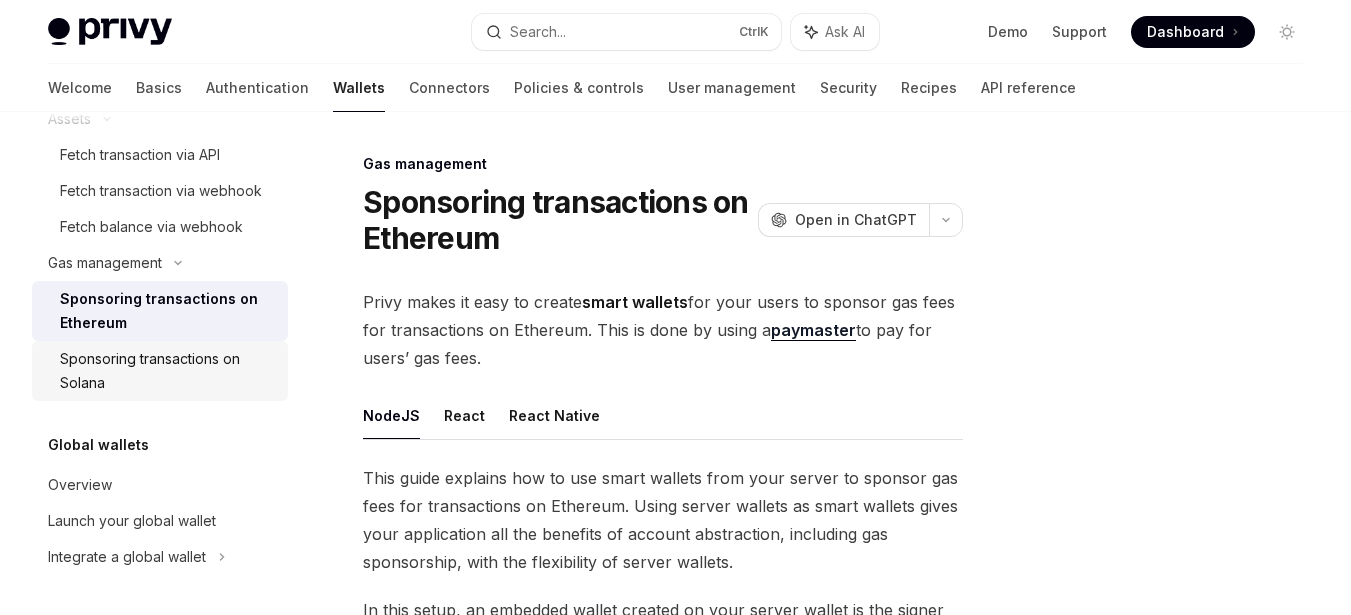 click on "Sponsoring transactions on Solana" at bounding box center (168, 371) 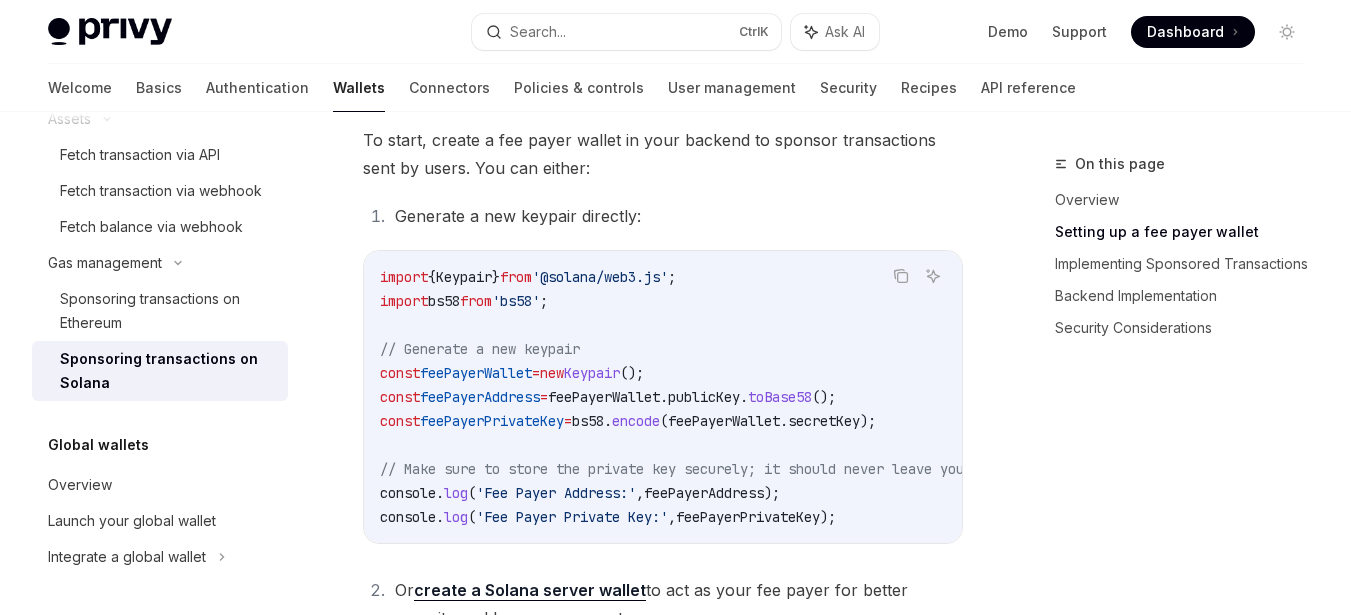 scroll, scrollTop: 1100, scrollLeft: 0, axis: vertical 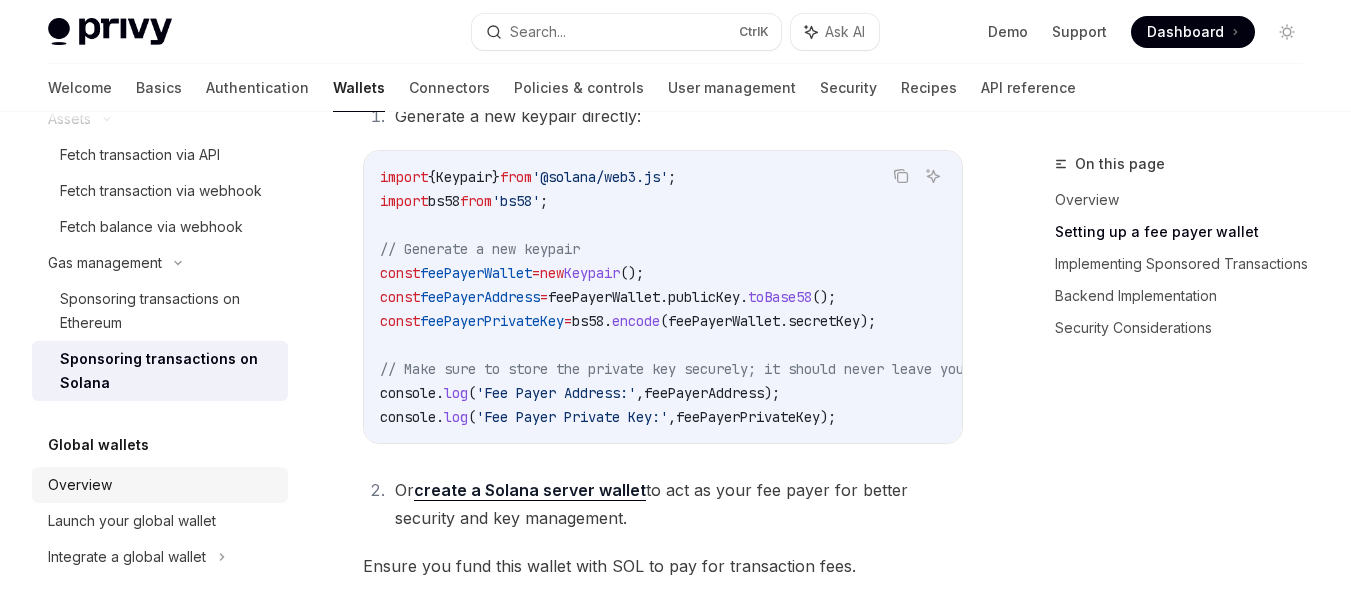 click on "Overview" at bounding box center (80, 485) 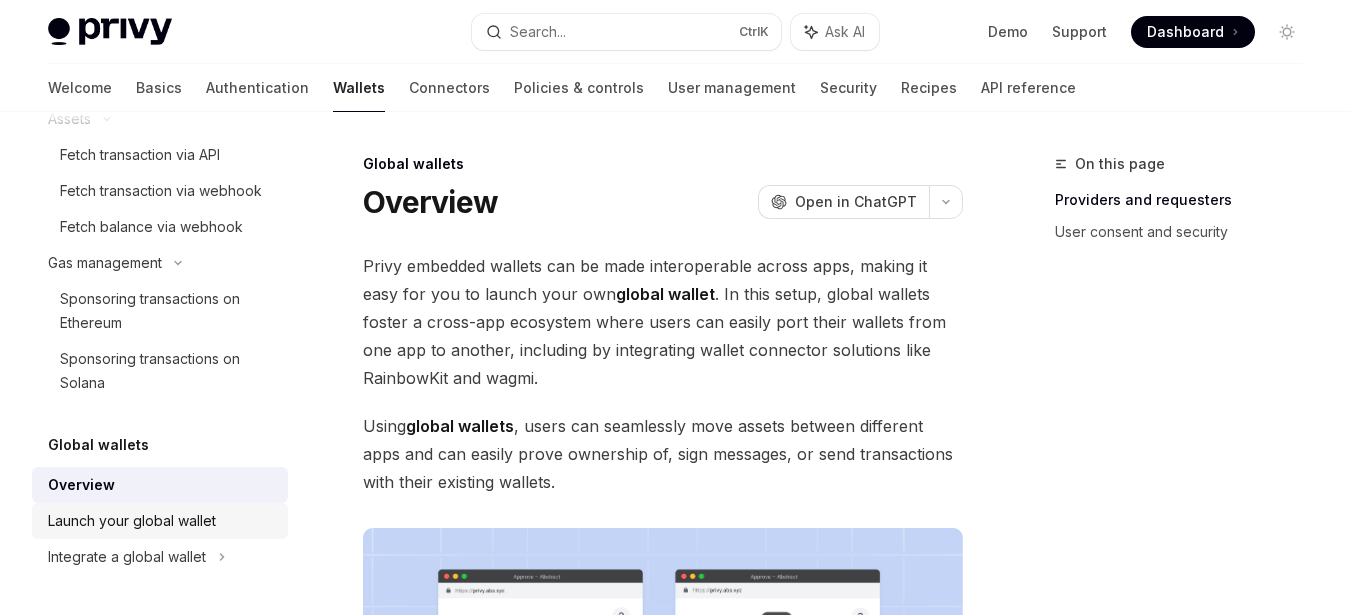 click on "Launch your global wallet" at bounding box center (132, 521) 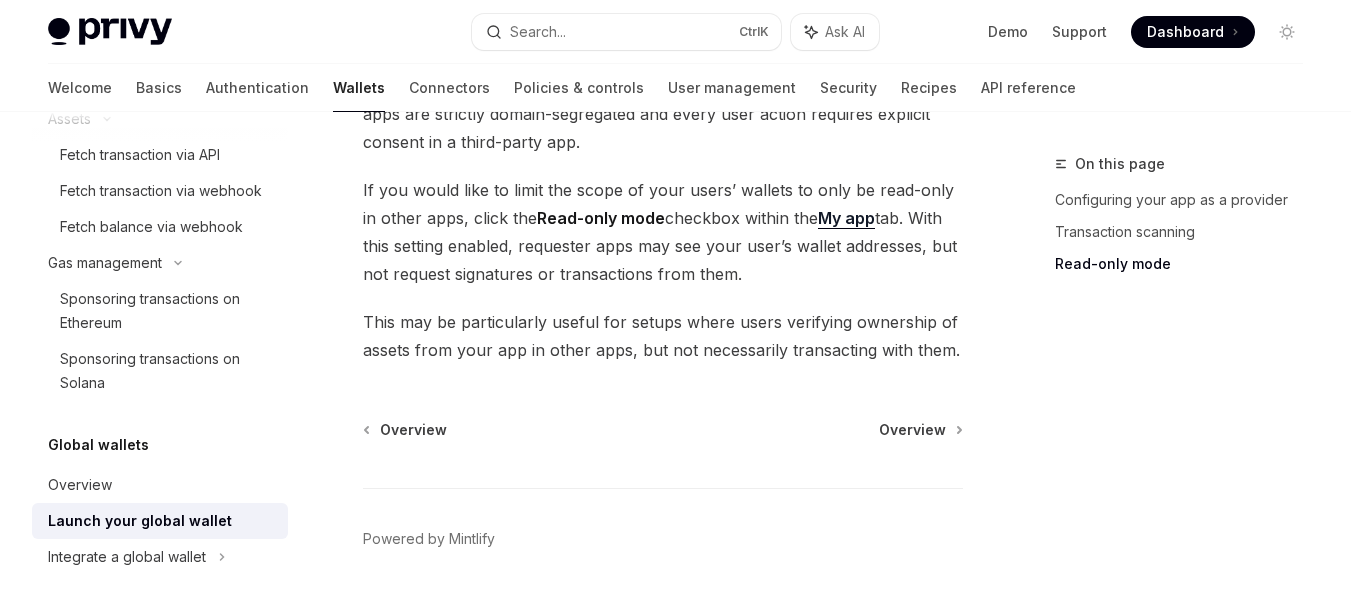scroll, scrollTop: 2090, scrollLeft: 0, axis: vertical 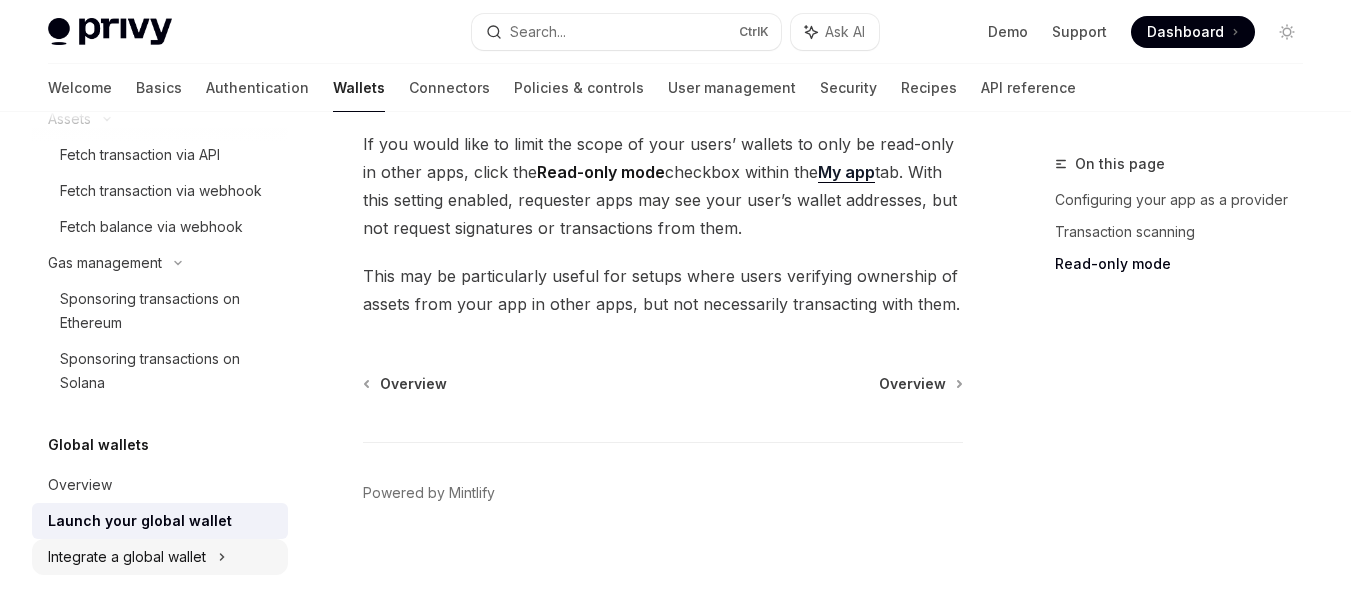 click on "Integrate a global wallet" at bounding box center [89, -517] 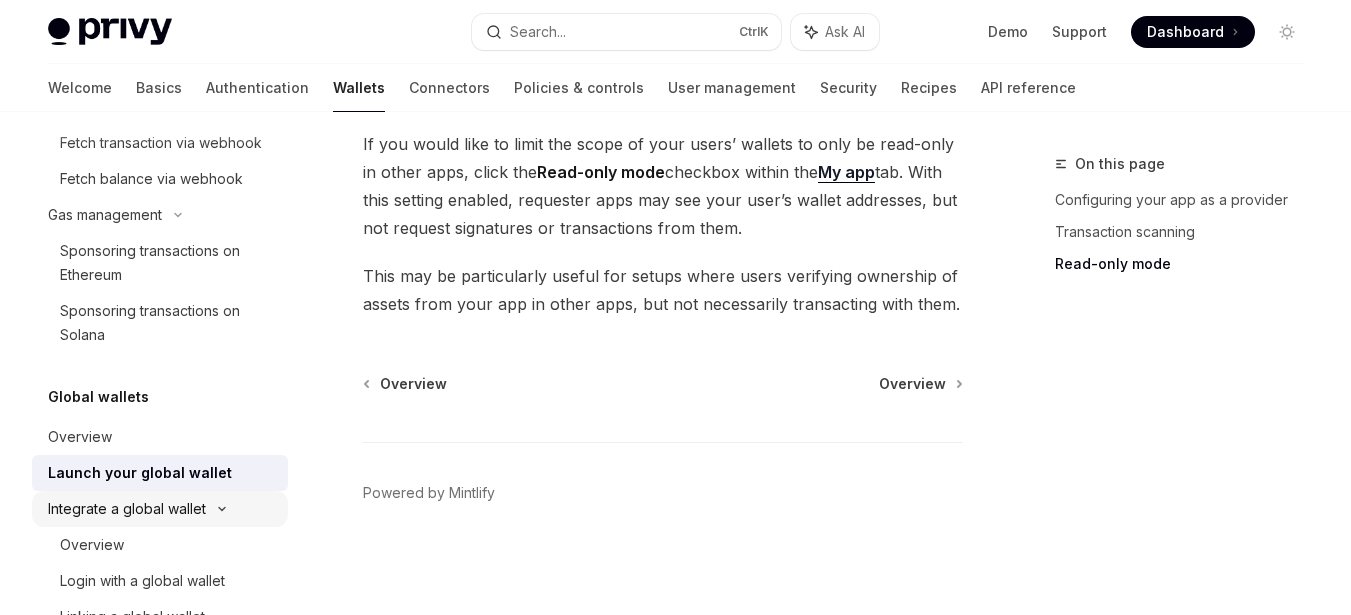 scroll, scrollTop: 0, scrollLeft: 0, axis: both 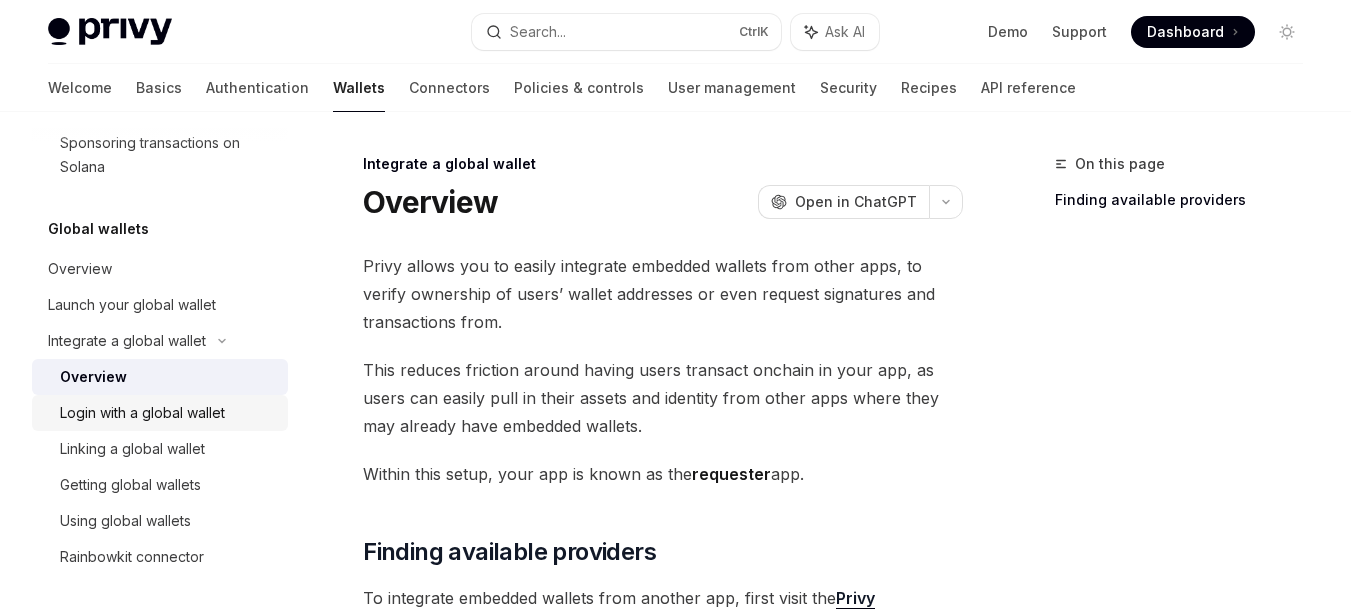 click on "Login with a global wallet" at bounding box center (160, 413) 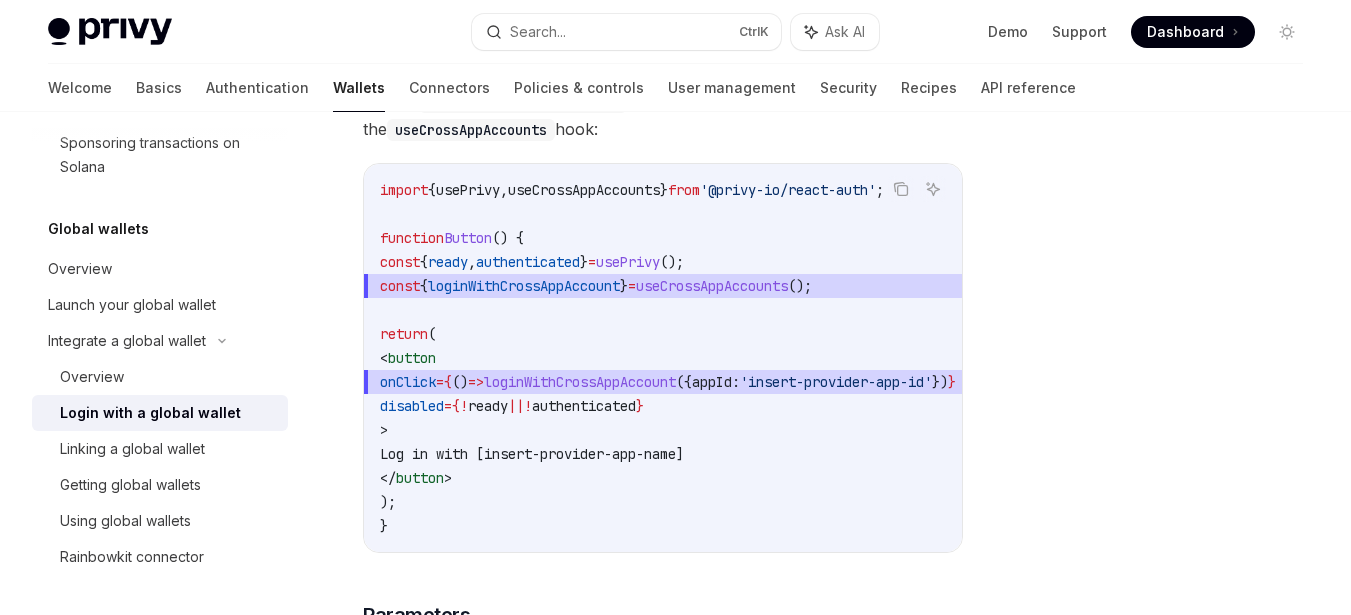 scroll, scrollTop: 300, scrollLeft: 0, axis: vertical 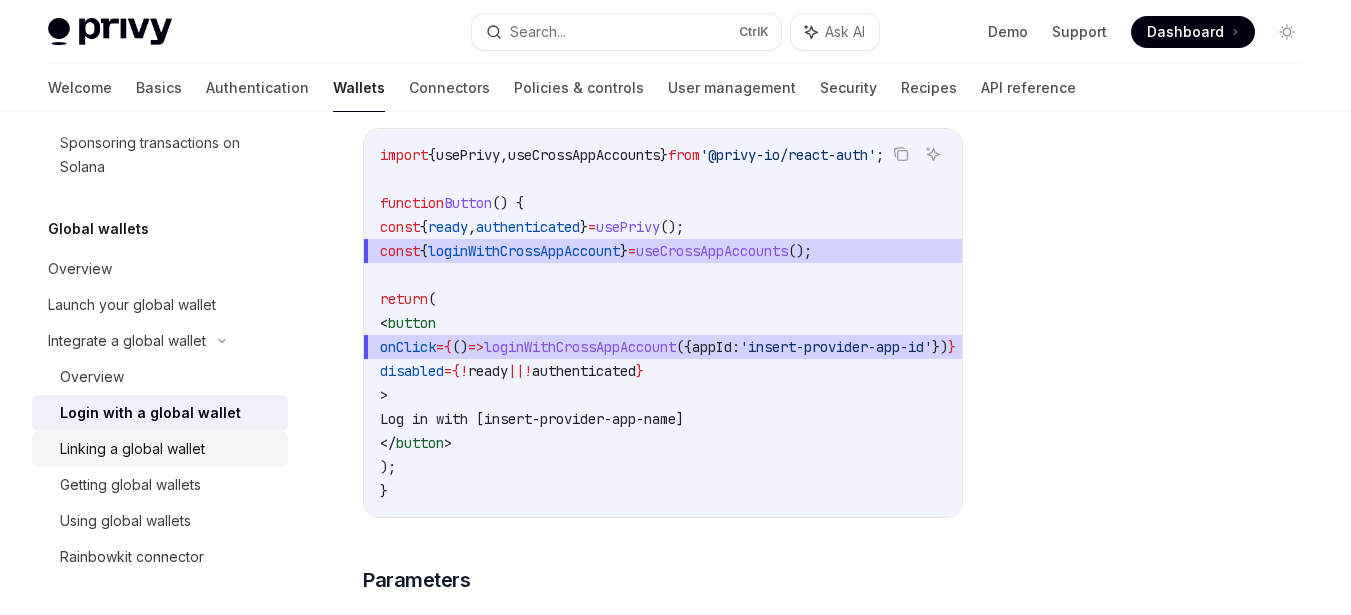 click on "Linking a global wallet" at bounding box center [132, 449] 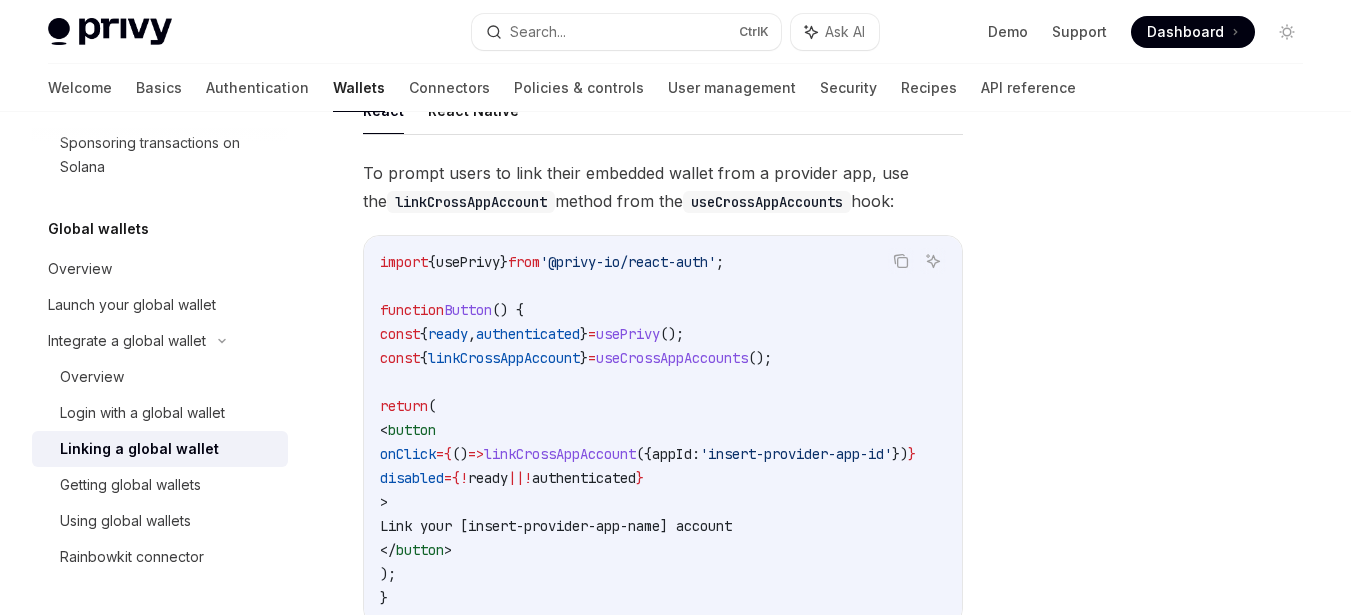scroll, scrollTop: 200, scrollLeft: 0, axis: vertical 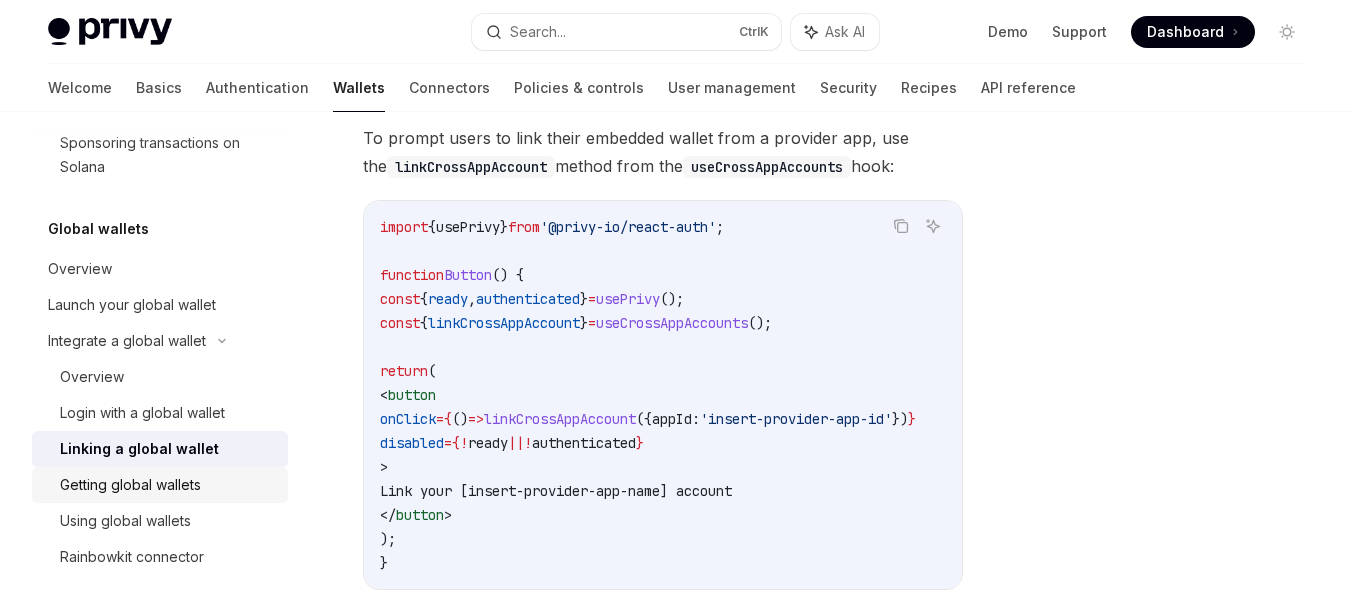 click on "Getting global wallets" at bounding box center (130, 485) 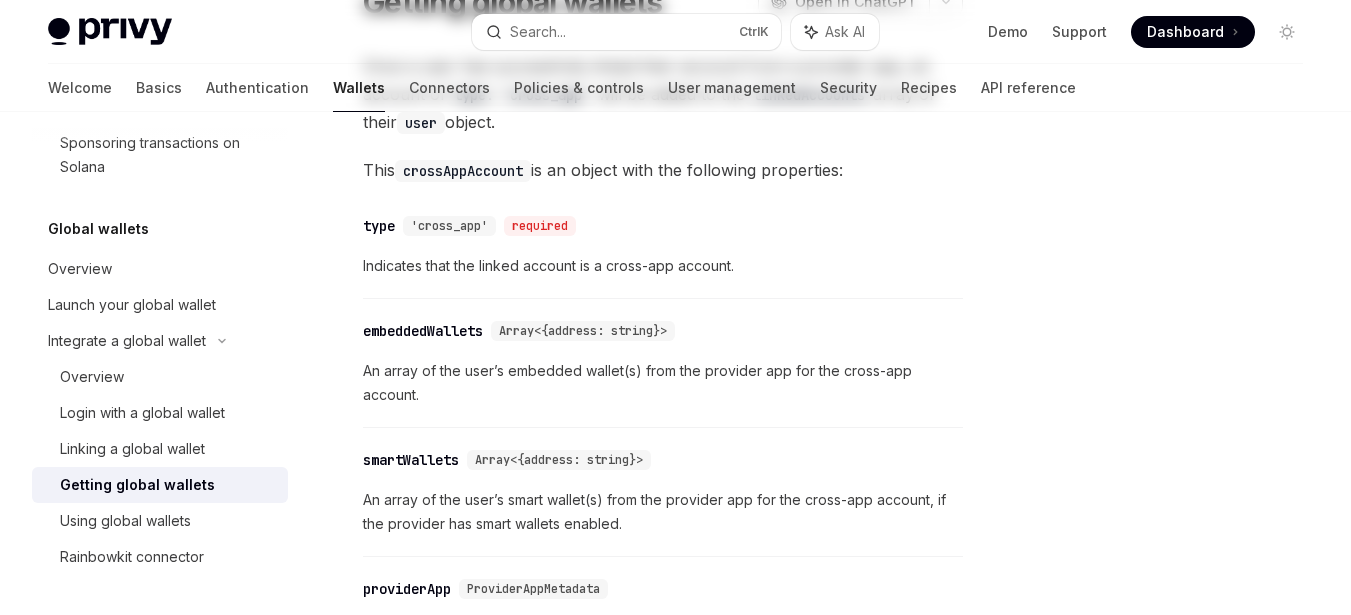 scroll, scrollTop: 0, scrollLeft: 0, axis: both 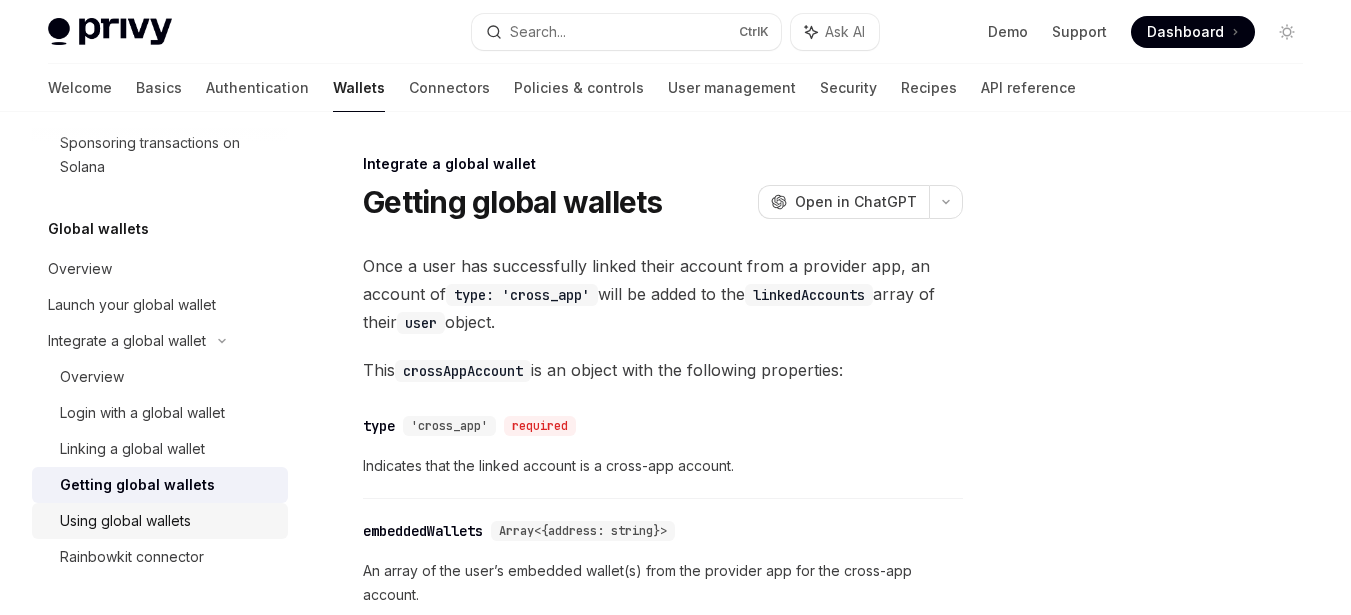 click on "Using global wallets" at bounding box center [125, 521] 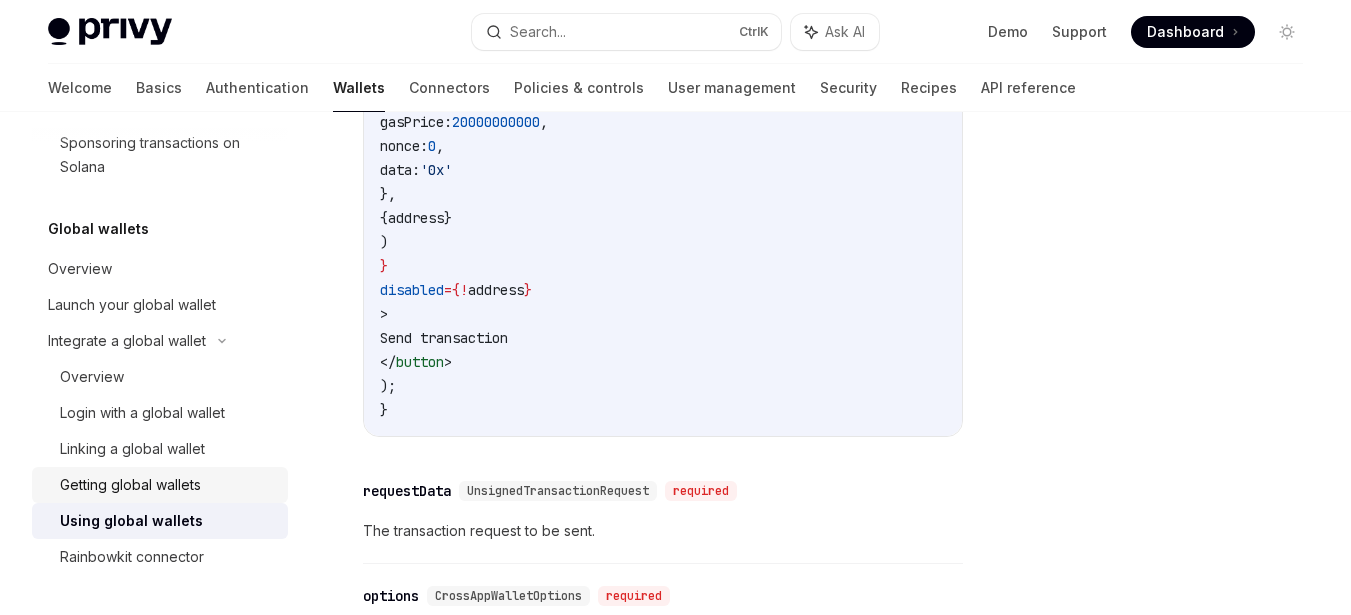 scroll, scrollTop: 2800, scrollLeft: 0, axis: vertical 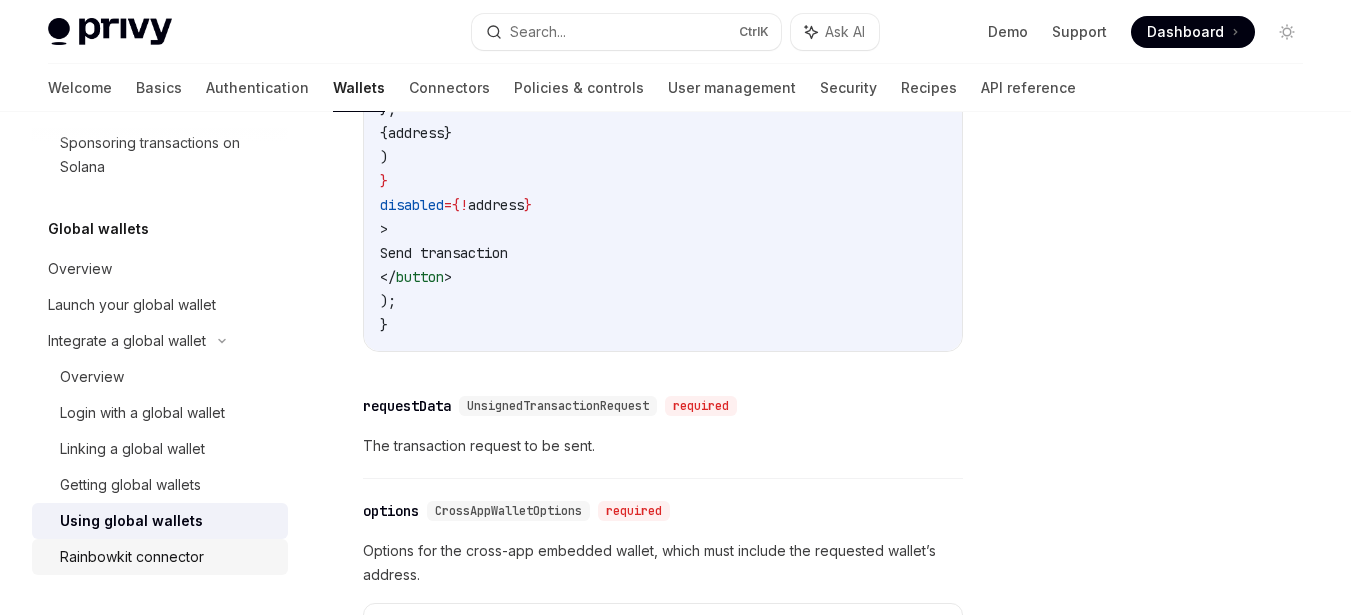 click on "Rainbowkit connector" at bounding box center (132, 557) 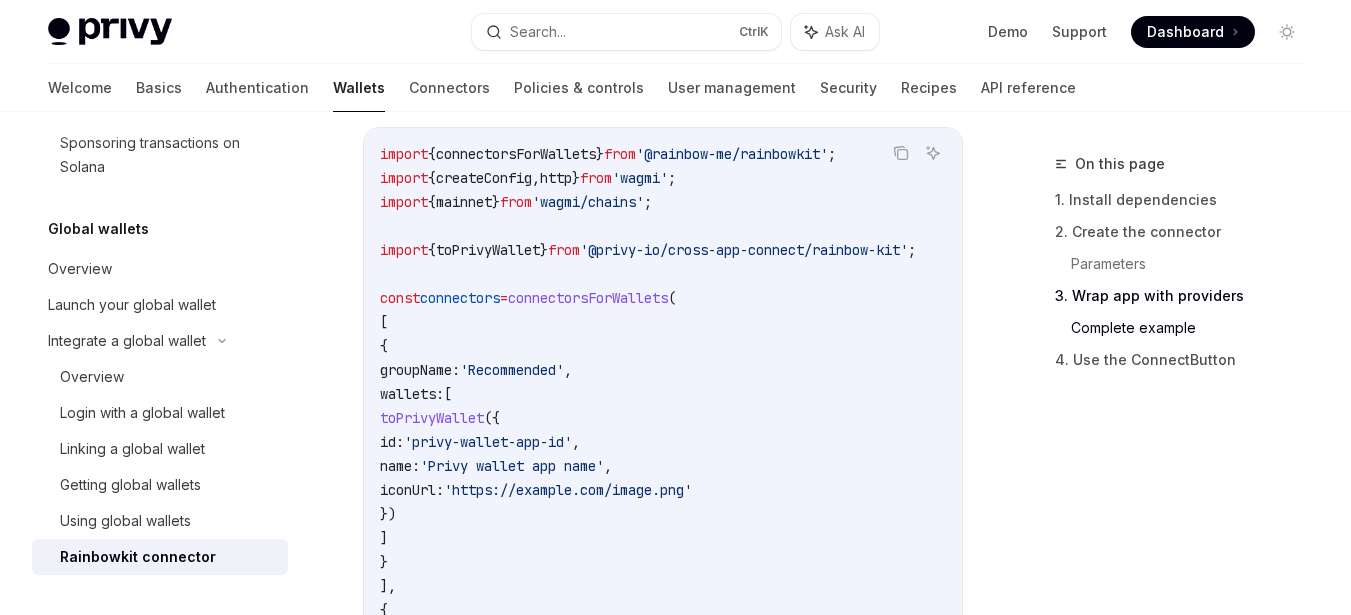 scroll, scrollTop: 3900, scrollLeft: 0, axis: vertical 